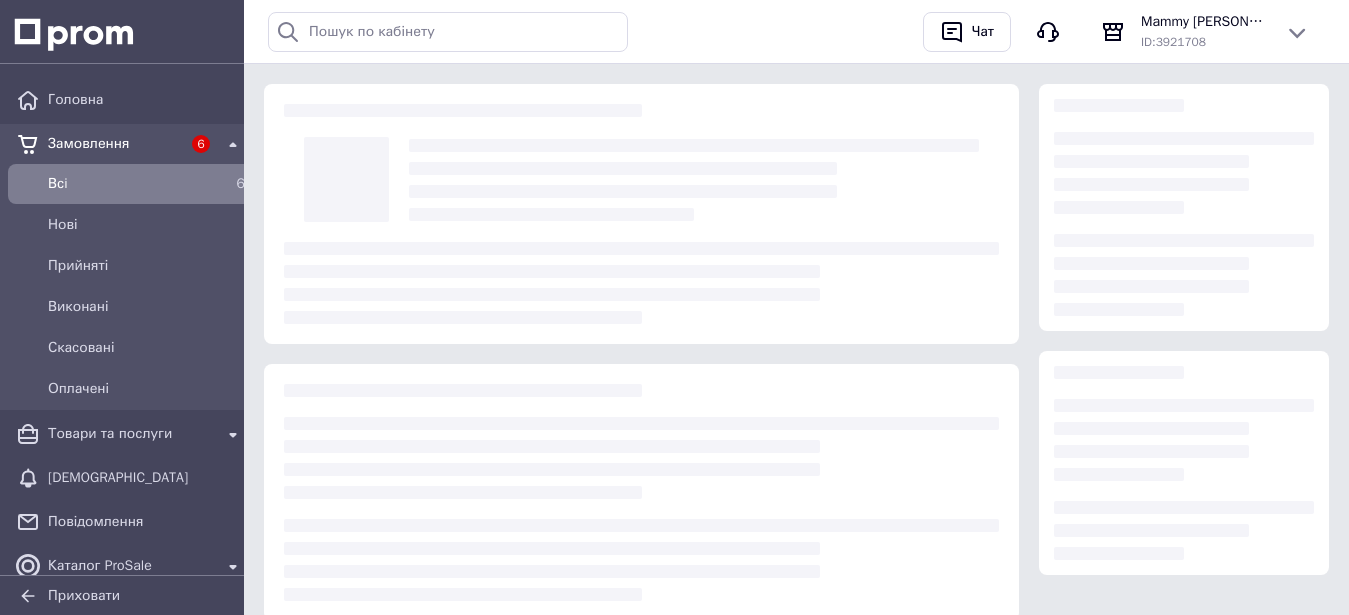 scroll, scrollTop: 0, scrollLeft: 0, axis: both 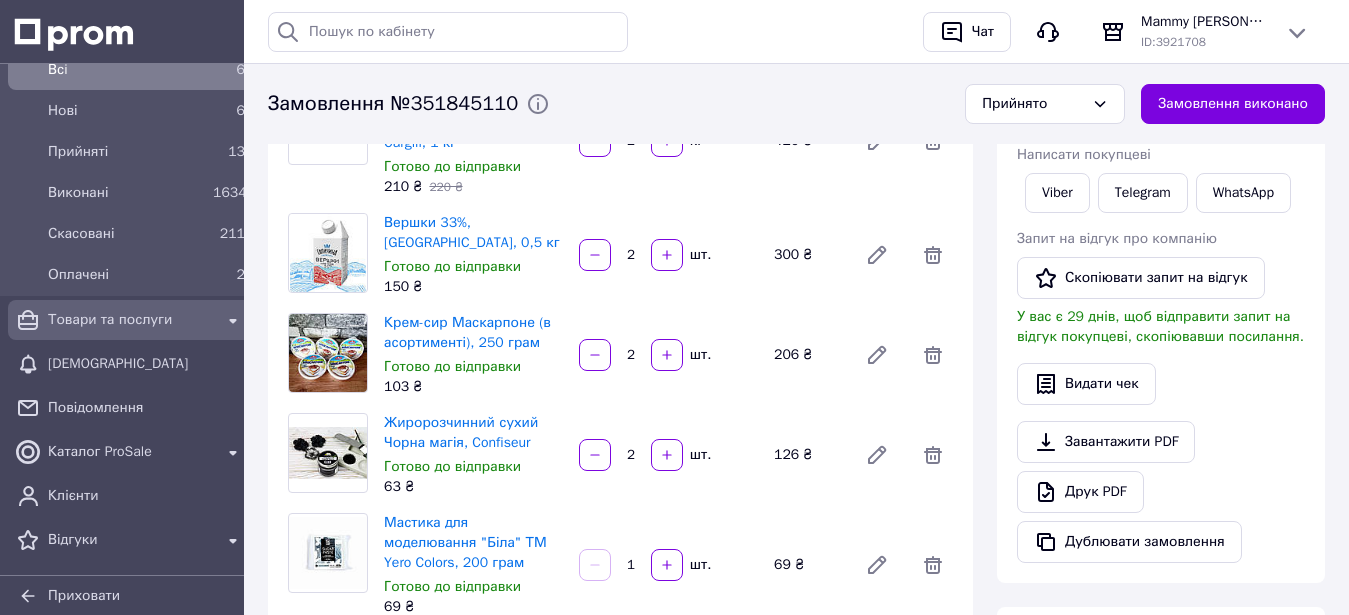 click on "Товари та послуги" at bounding box center [130, 320] 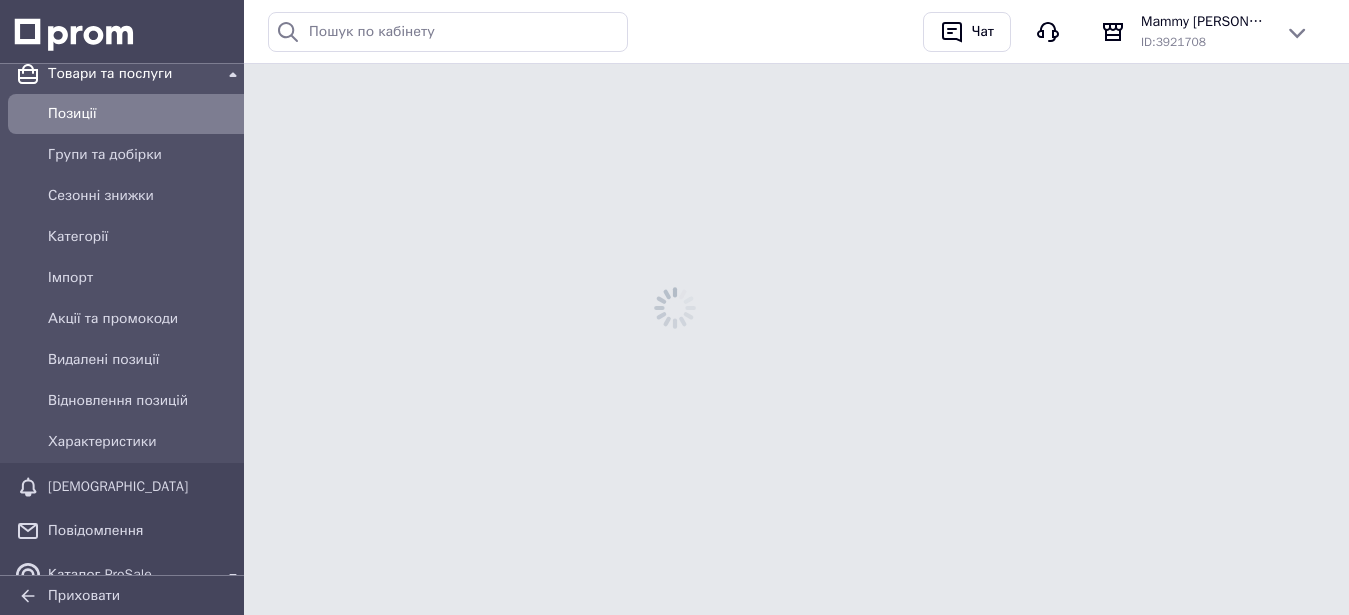 scroll, scrollTop: 0, scrollLeft: 0, axis: both 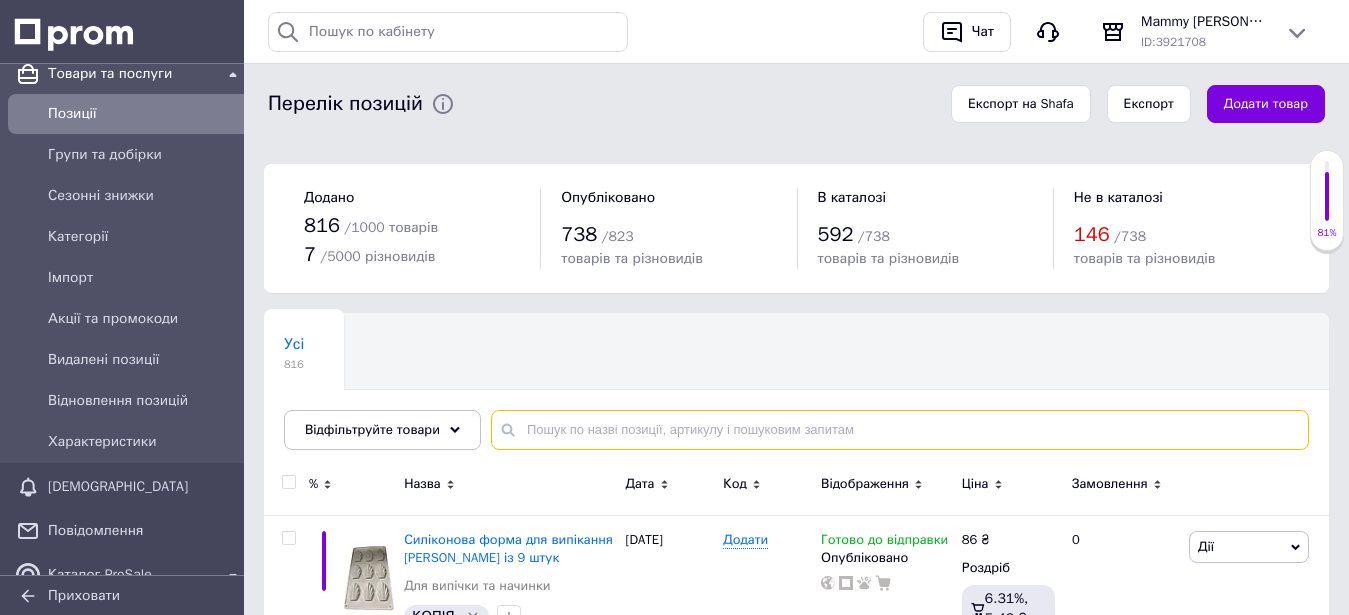 click at bounding box center [900, 430] 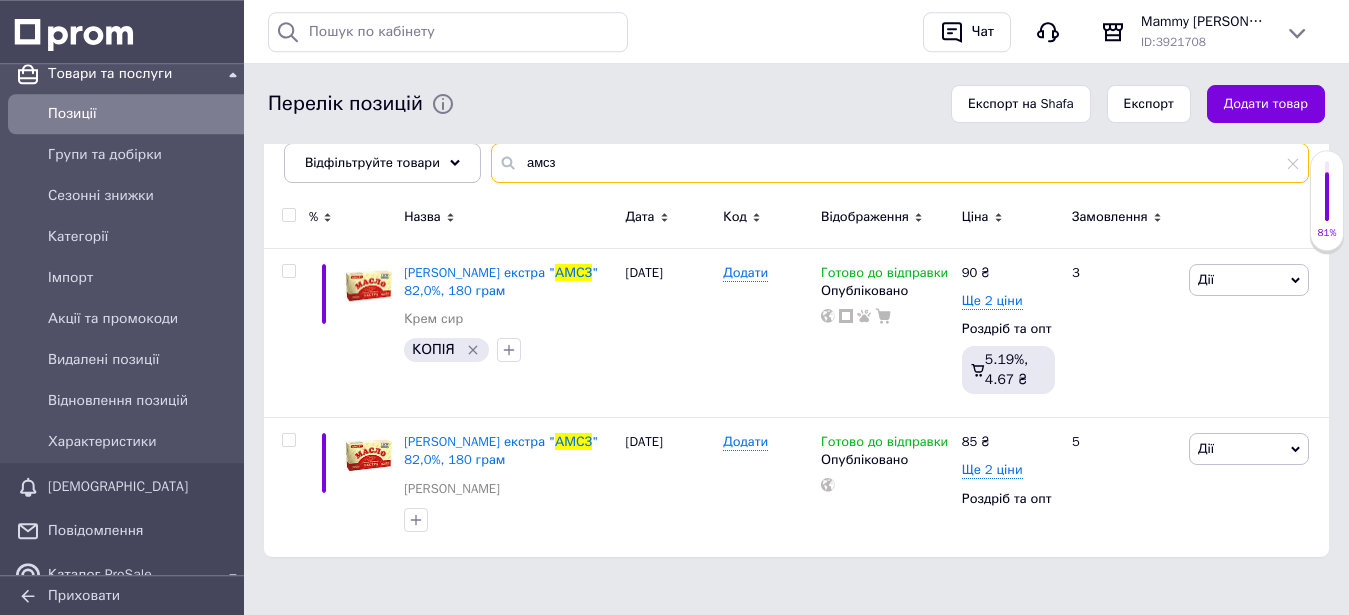 scroll, scrollTop: 269, scrollLeft: 0, axis: vertical 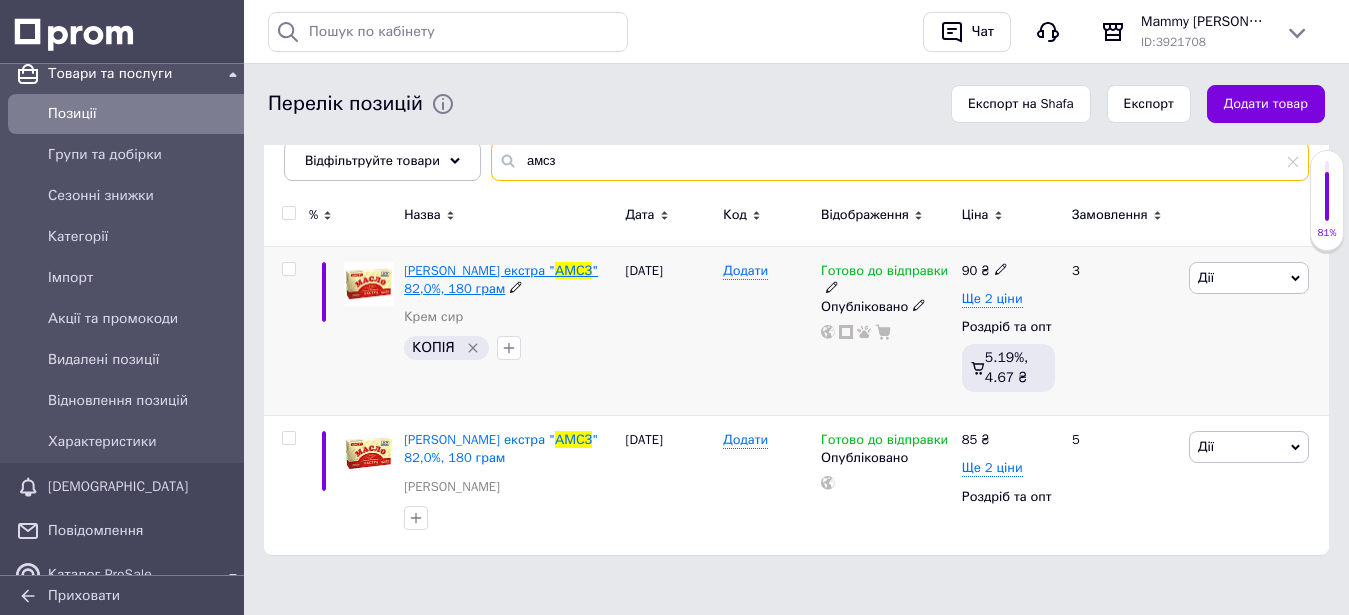 type on "амсз" 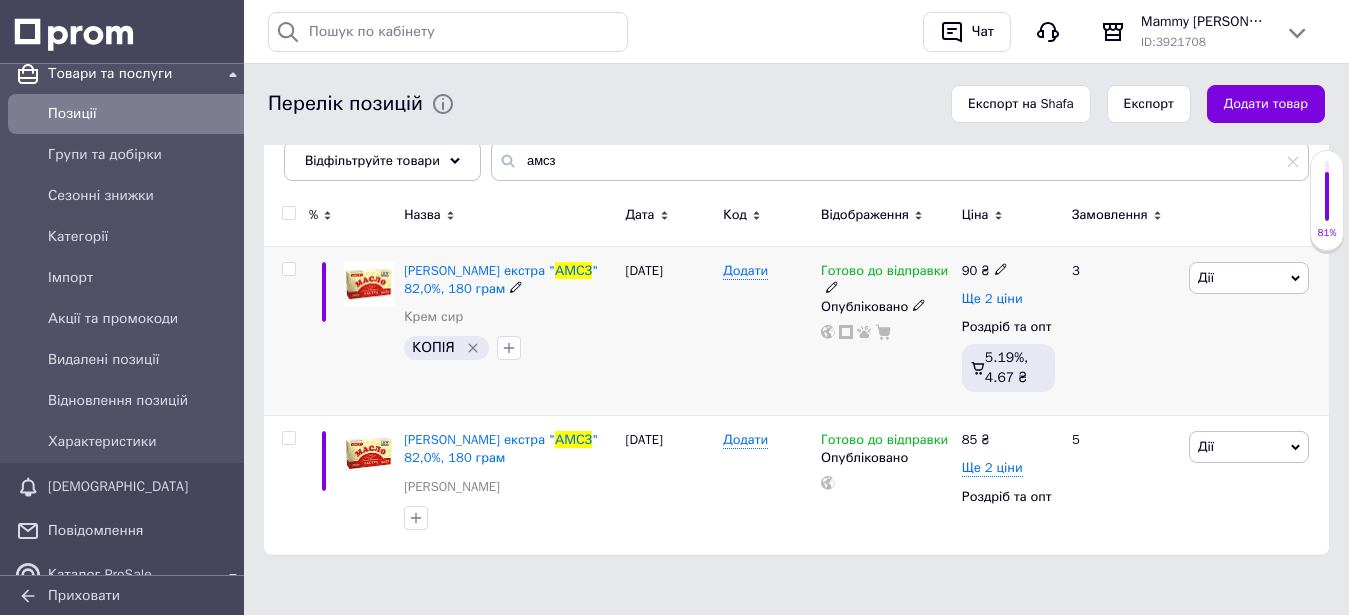 click on "Ще 2 ціни" at bounding box center (992, 299) 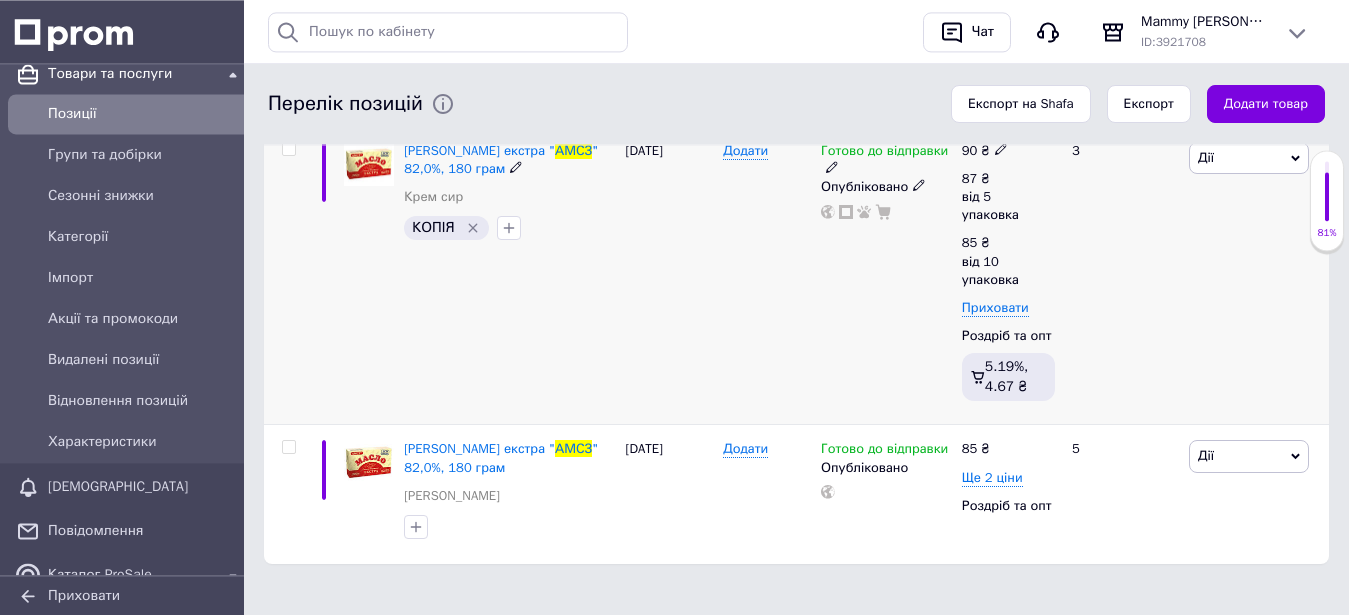 scroll, scrollTop: 398, scrollLeft: 0, axis: vertical 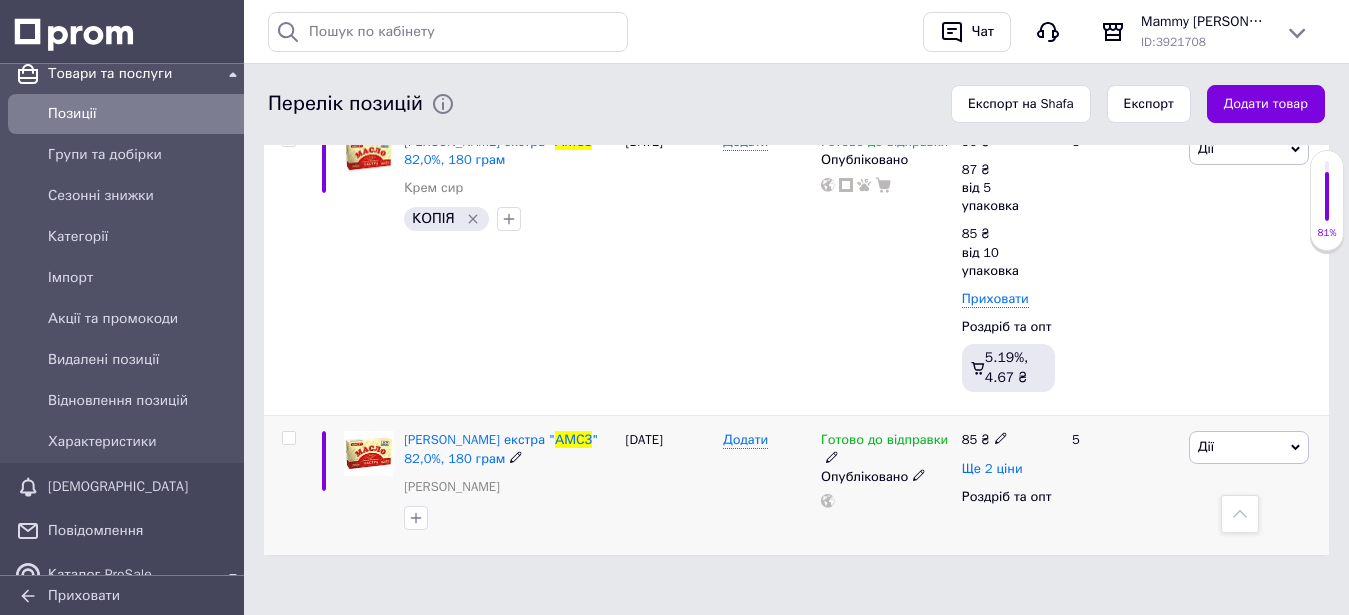 click on "Ще 2 ціни" at bounding box center (992, 469) 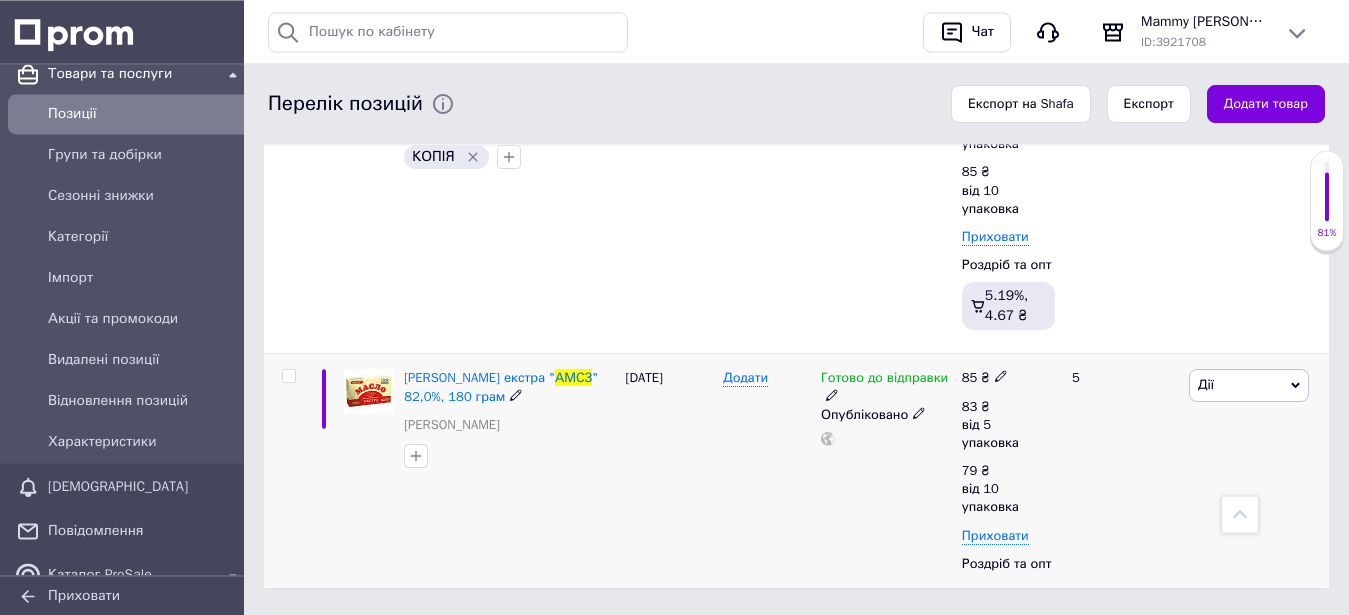 scroll, scrollTop: 493, scrollLeft: 0, axis: vertical 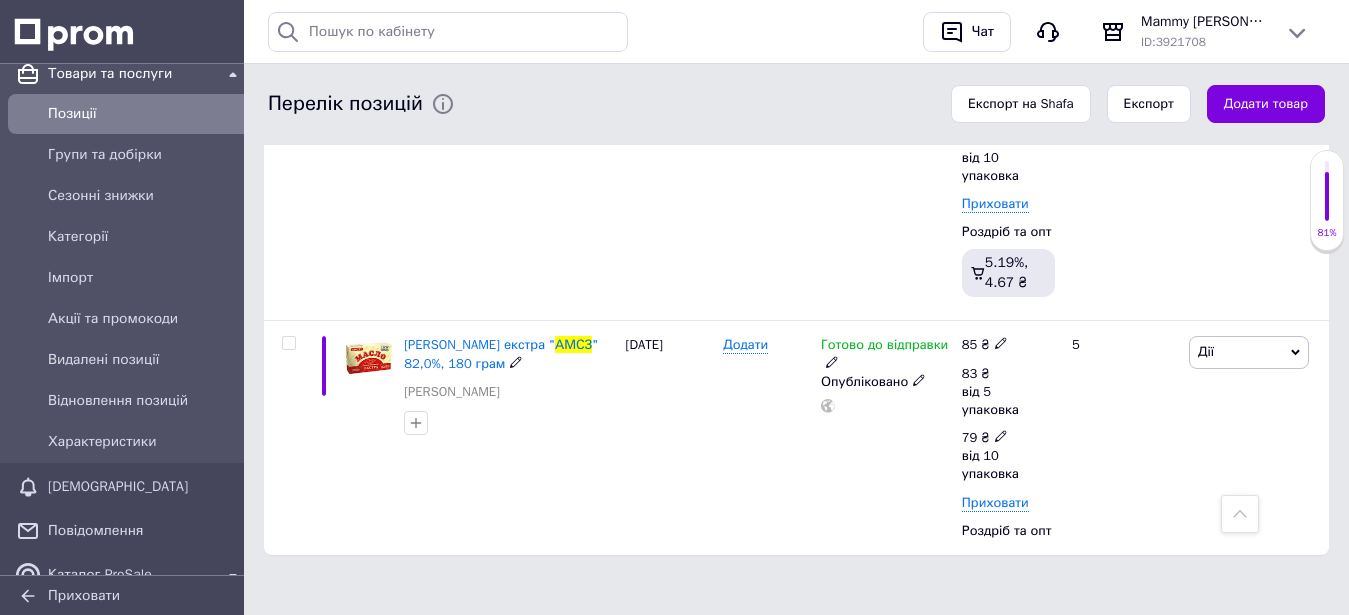 click 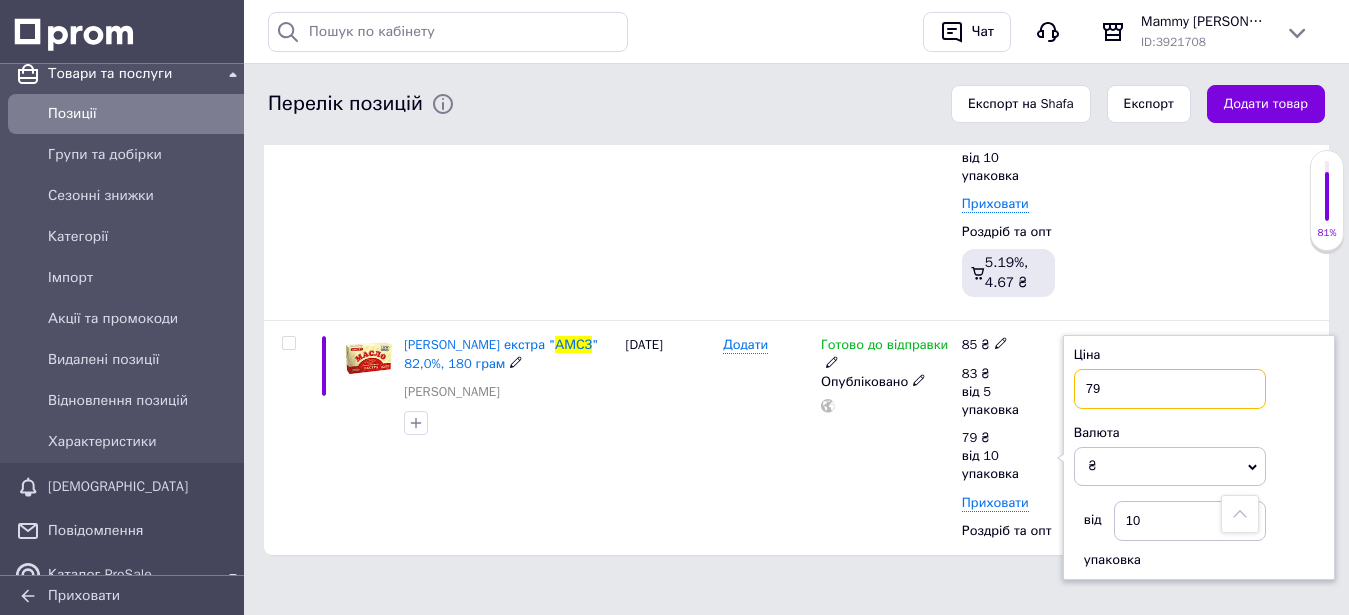 drag, startPoint x: 1128, startPoint y: 394, endPoint x: 1030, endPoint y: 390, distance: 98.0816 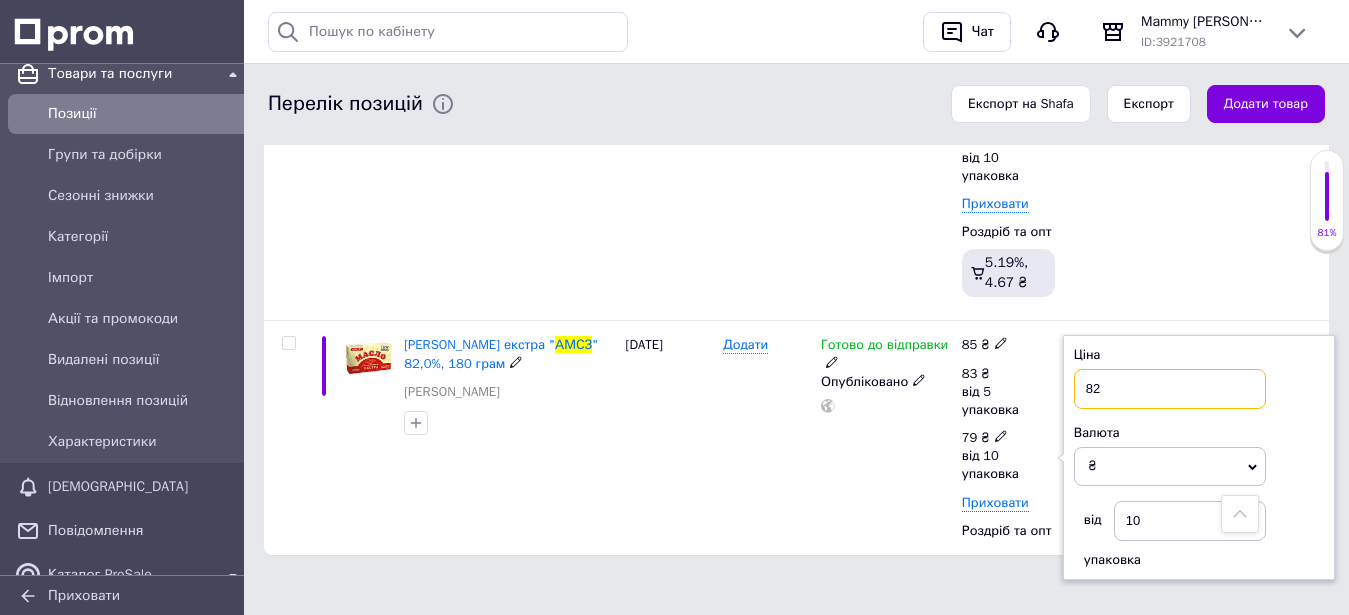 type on "82" 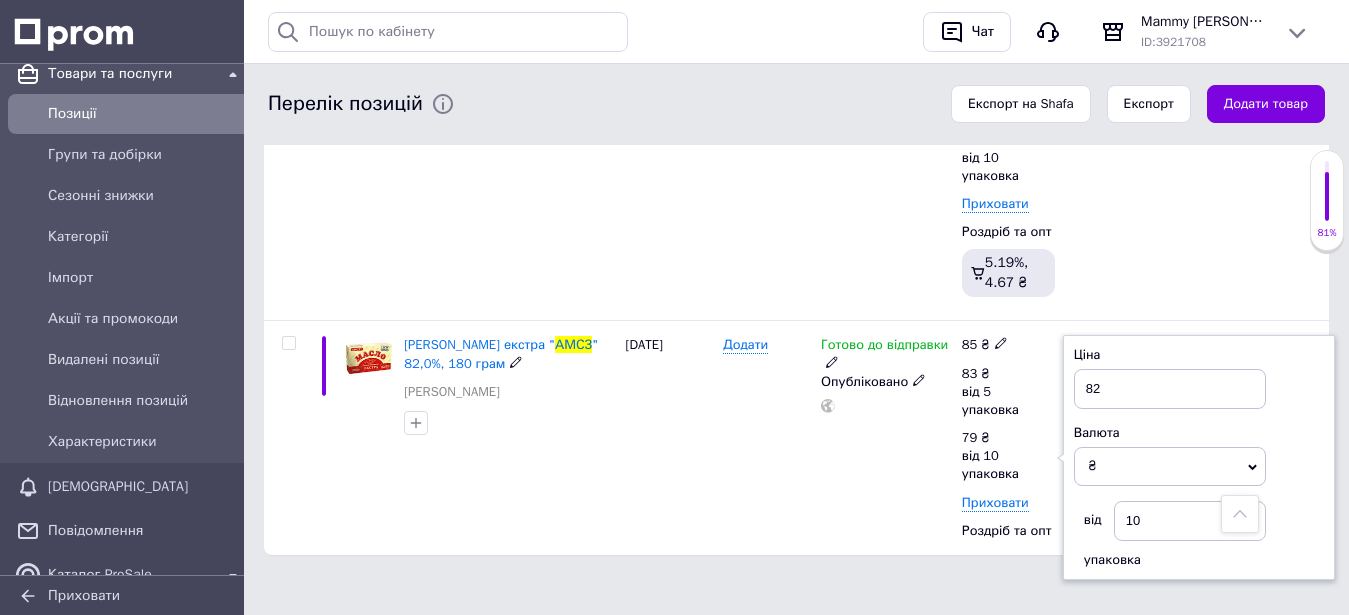 click on "Готово до відправки Опубліковано" at bounding box center [886, 438] 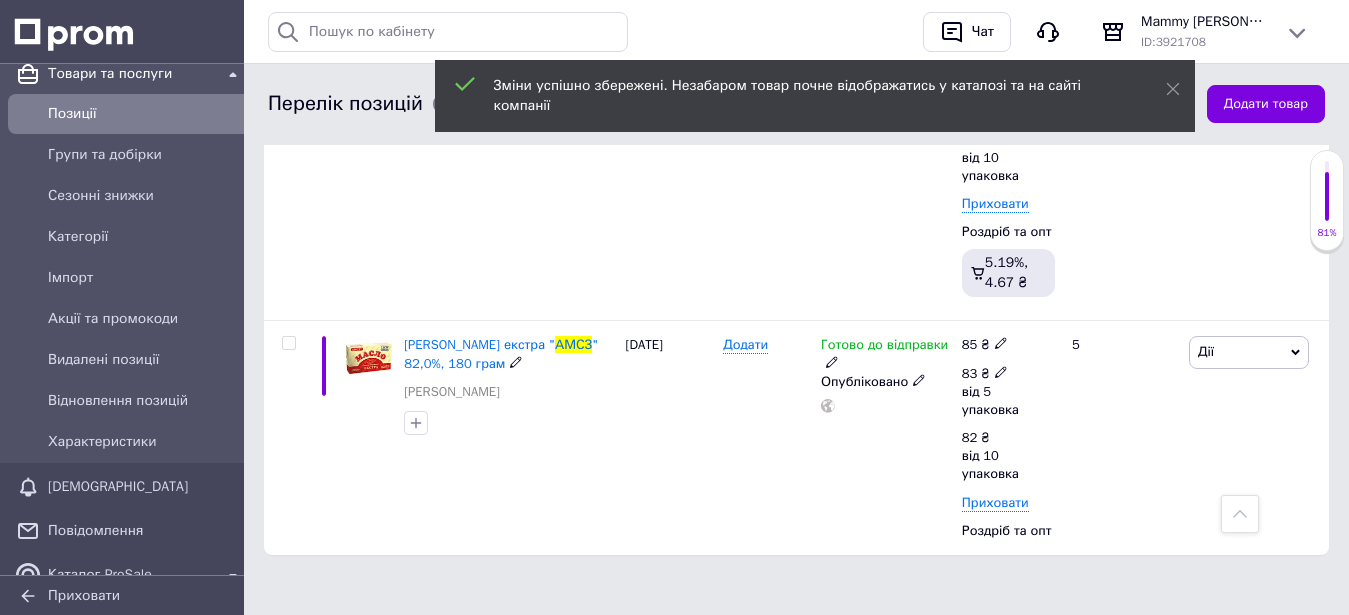click 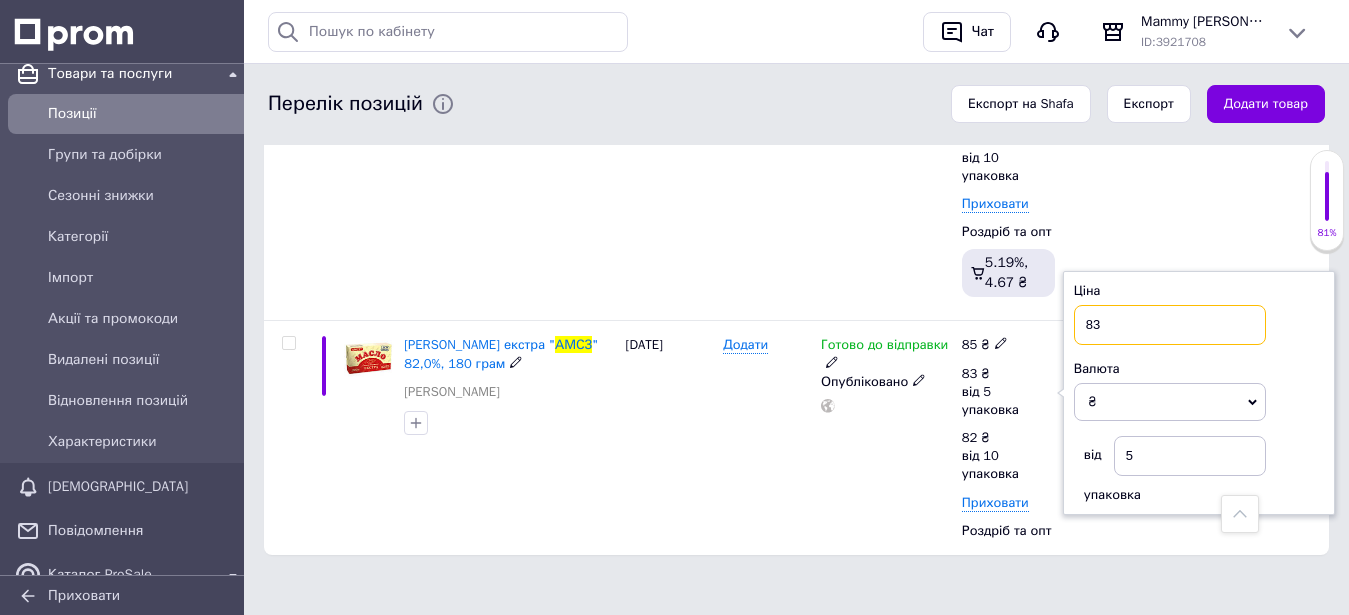 drag, startPoint x: 1133, startPoint y: 322, endPoint x: 1069, endPoint y: 325, distance: 64.070274 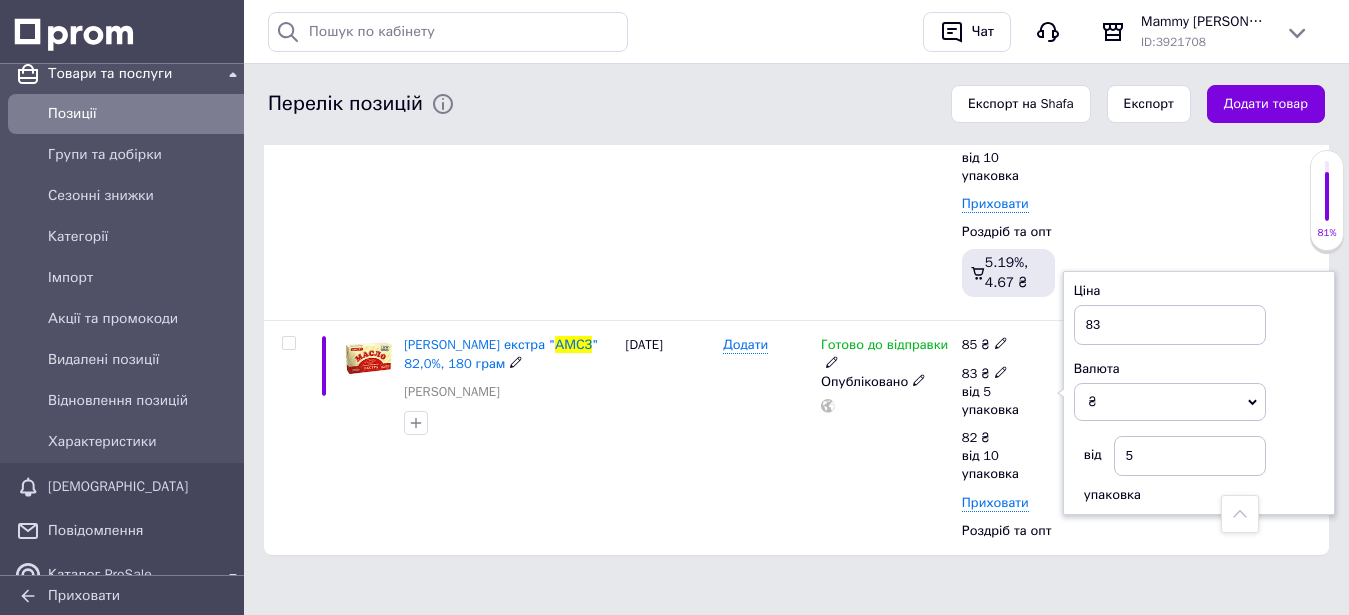 click on "83   ₴" at bounding box center [1001, 374] 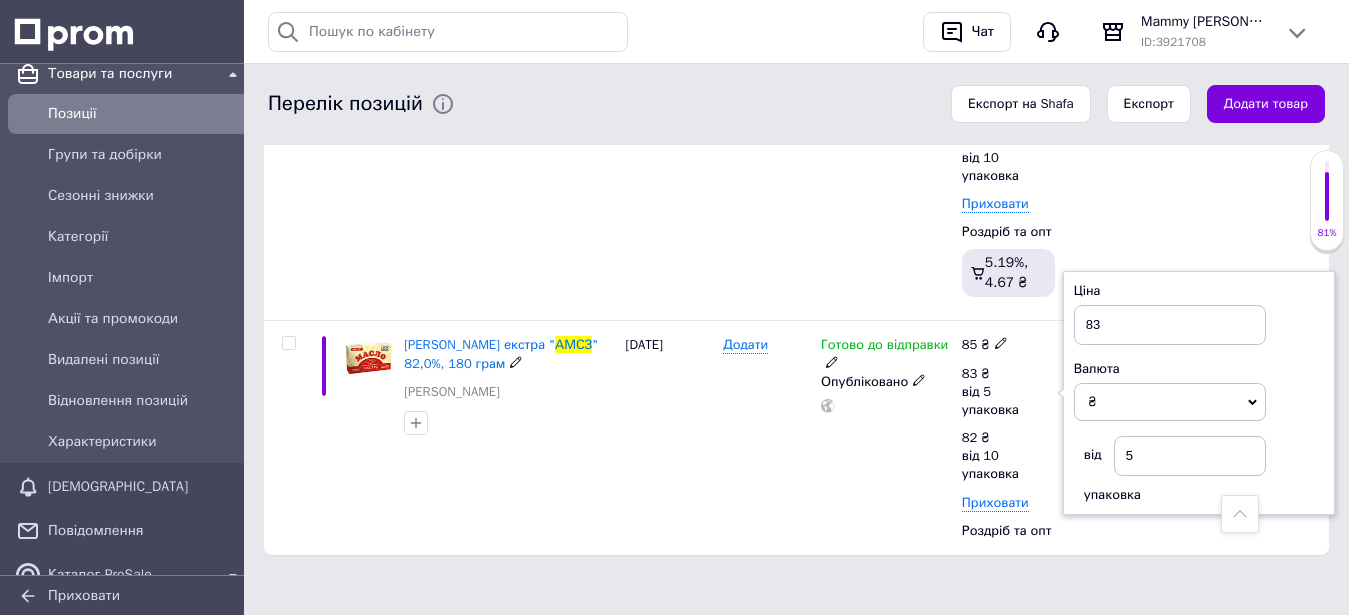 click at bounding box center [1001, 342] 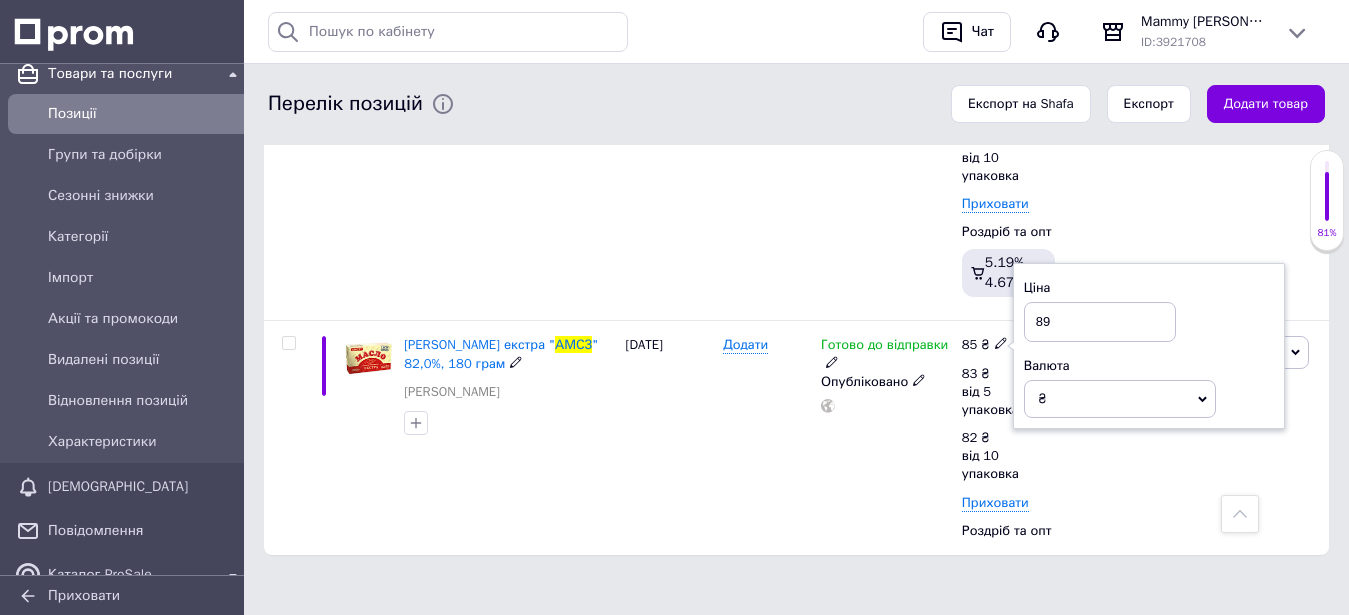 type on "89" 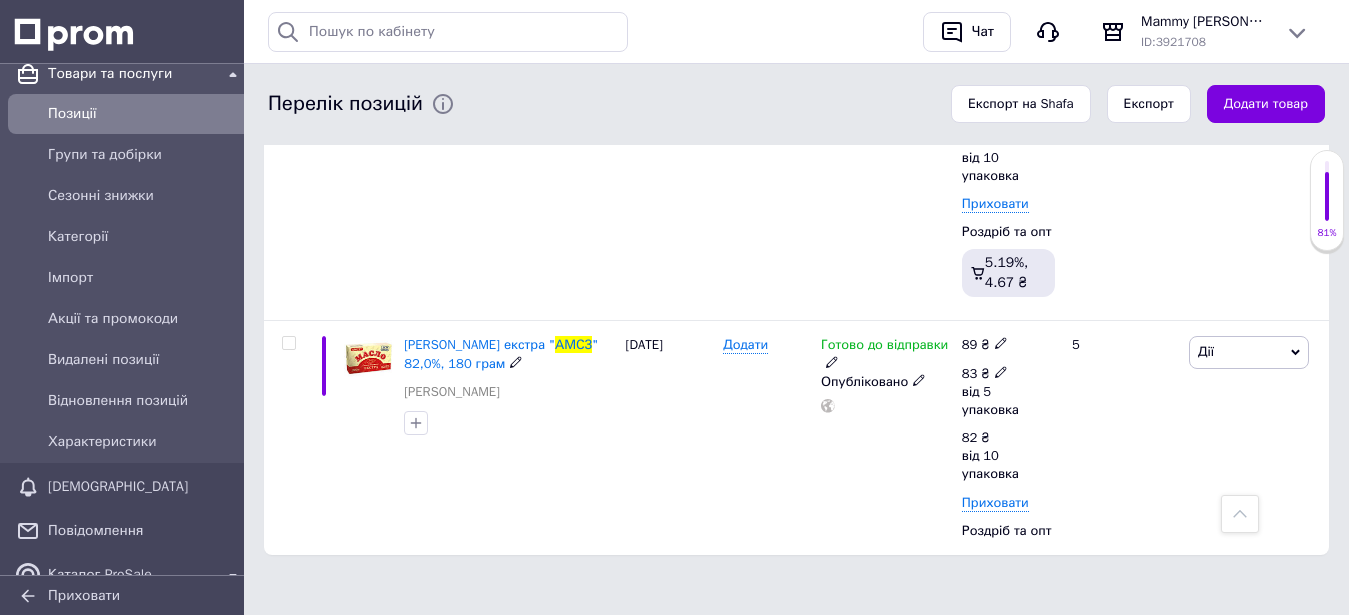 click 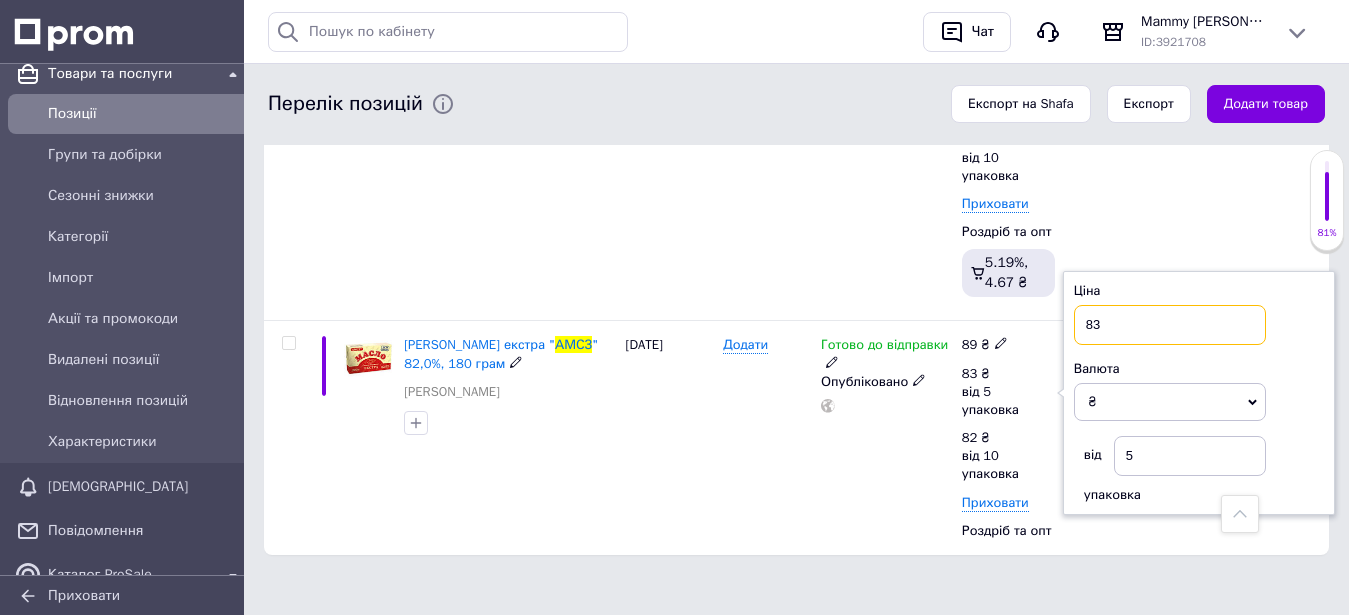 drag, startPoint x: 1106, startPoint y: 333, endPoint x: 1093, endPoint y: 328, distance: 13.928389 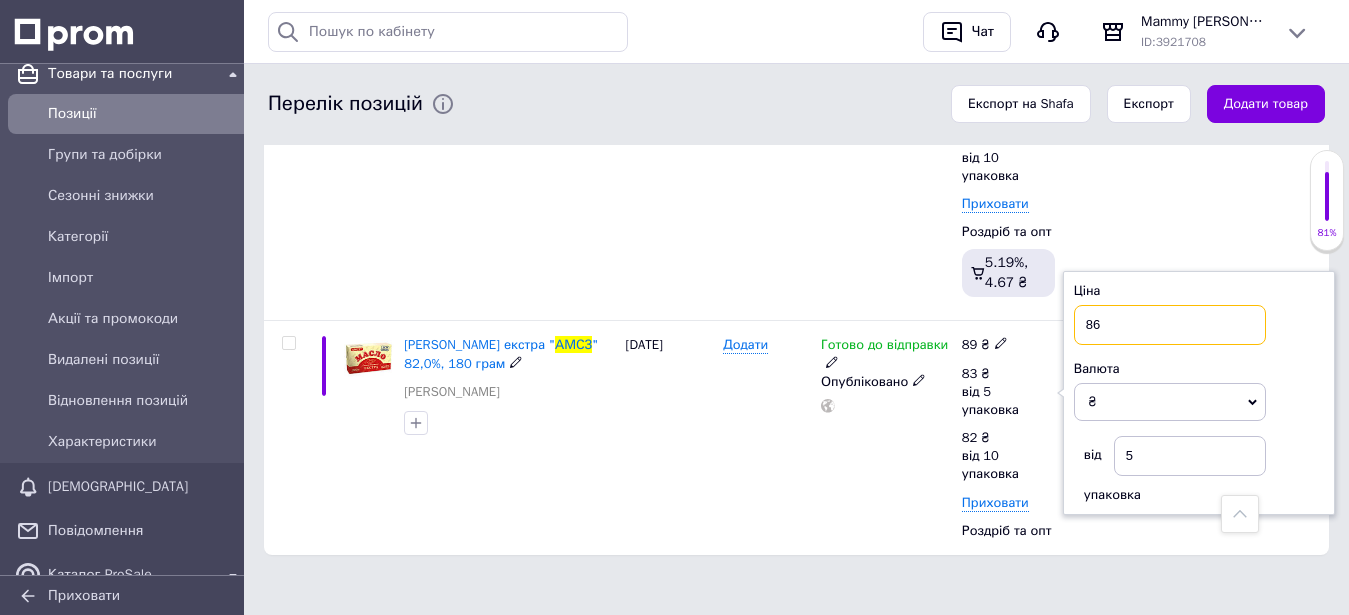 type on "86" 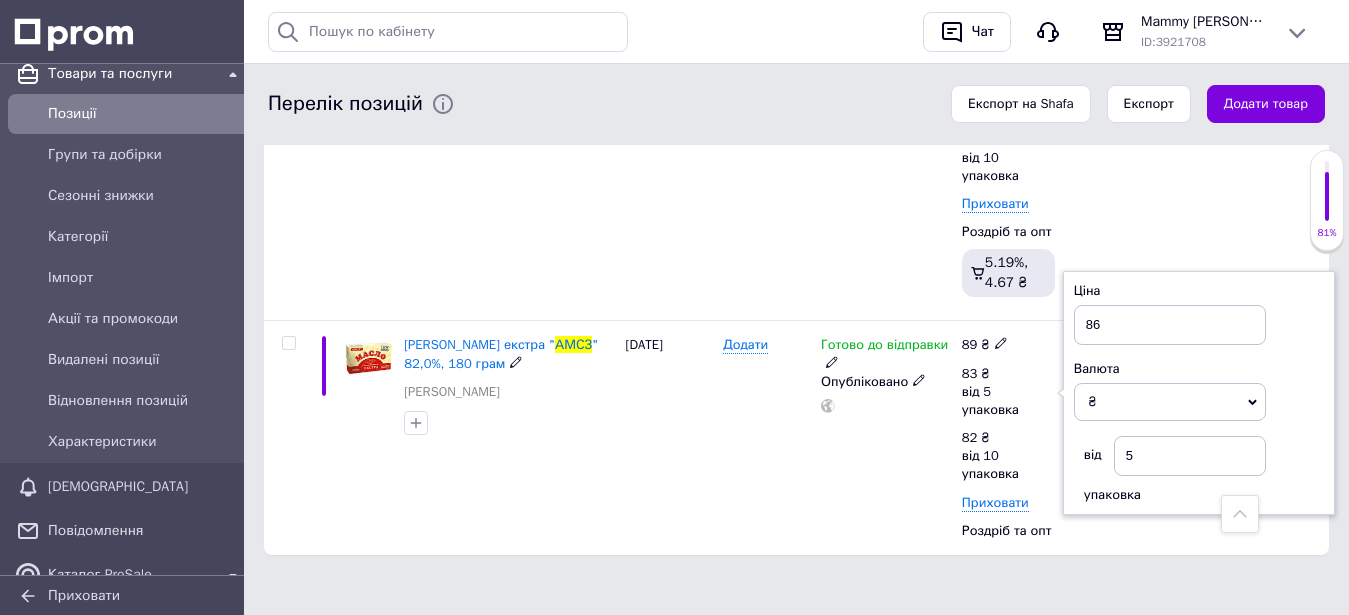 click on "Готово до відправки Опубліковано" at bounding box center [886, 438] 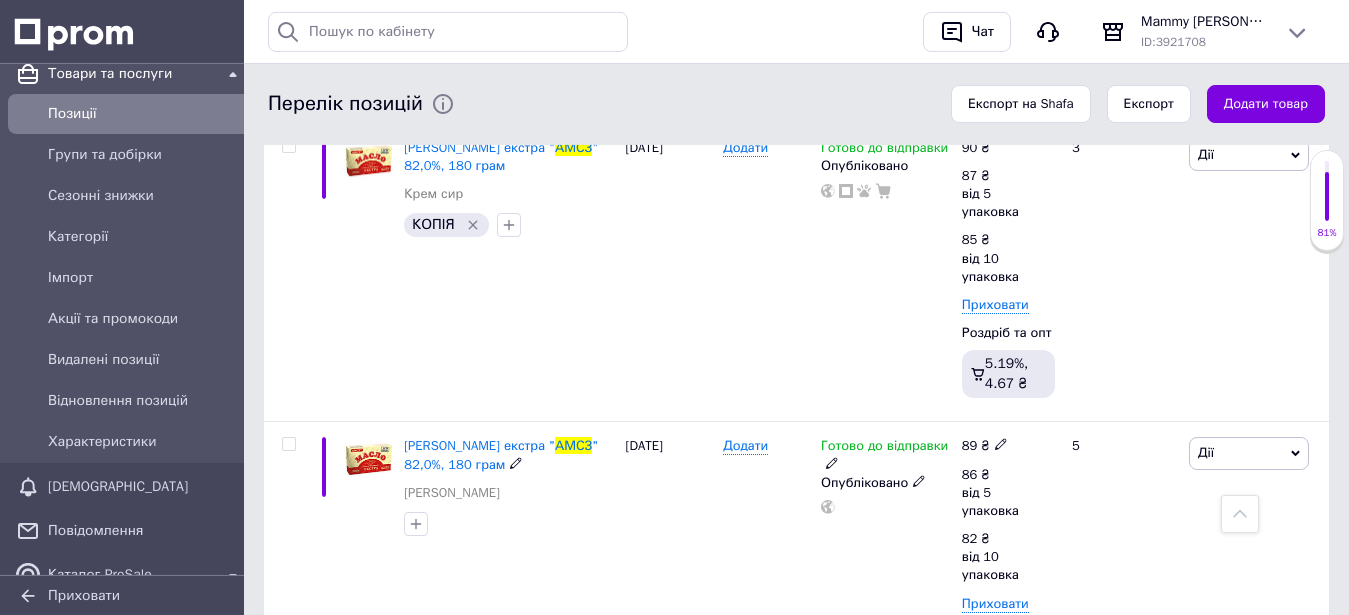 scroll, scrollTop: 391, scrollLeft: 0, axis: vertical 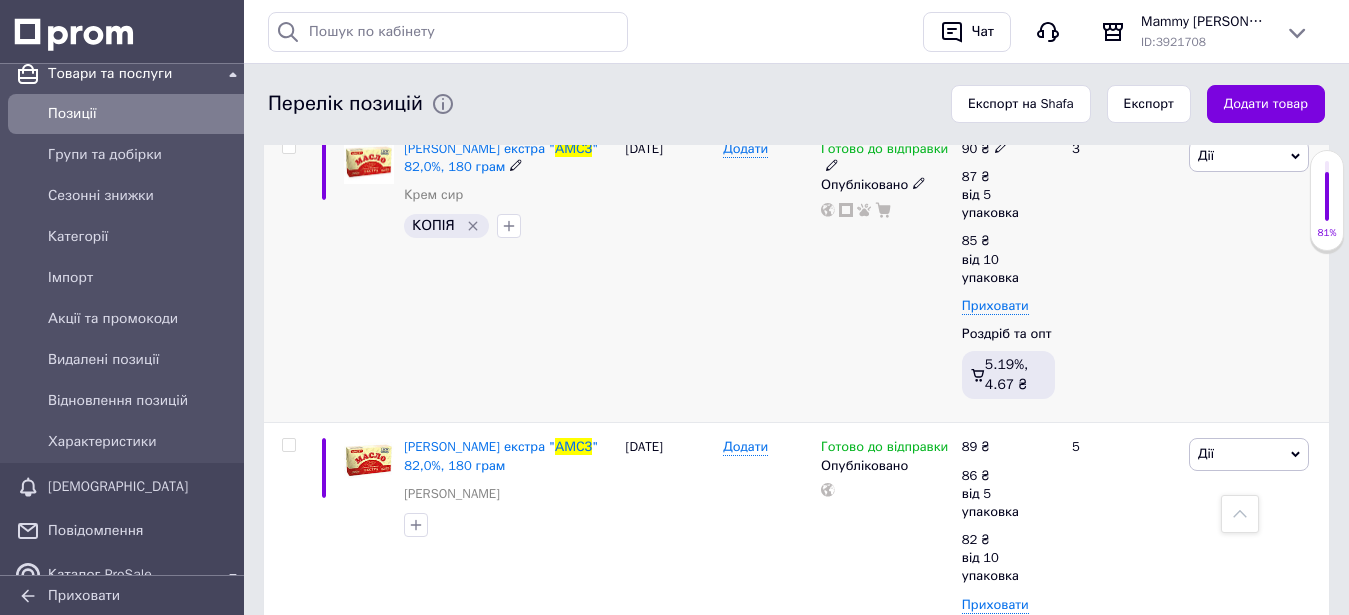 click on "[PERSON_NAME] Підняти на початок групи Копіювати Знижка Подарунок Супутні Приховати Ярлик Додати на вітрину Додати в кампанію Каталог ProSale Видалити" at bounding box center (1256, 273) 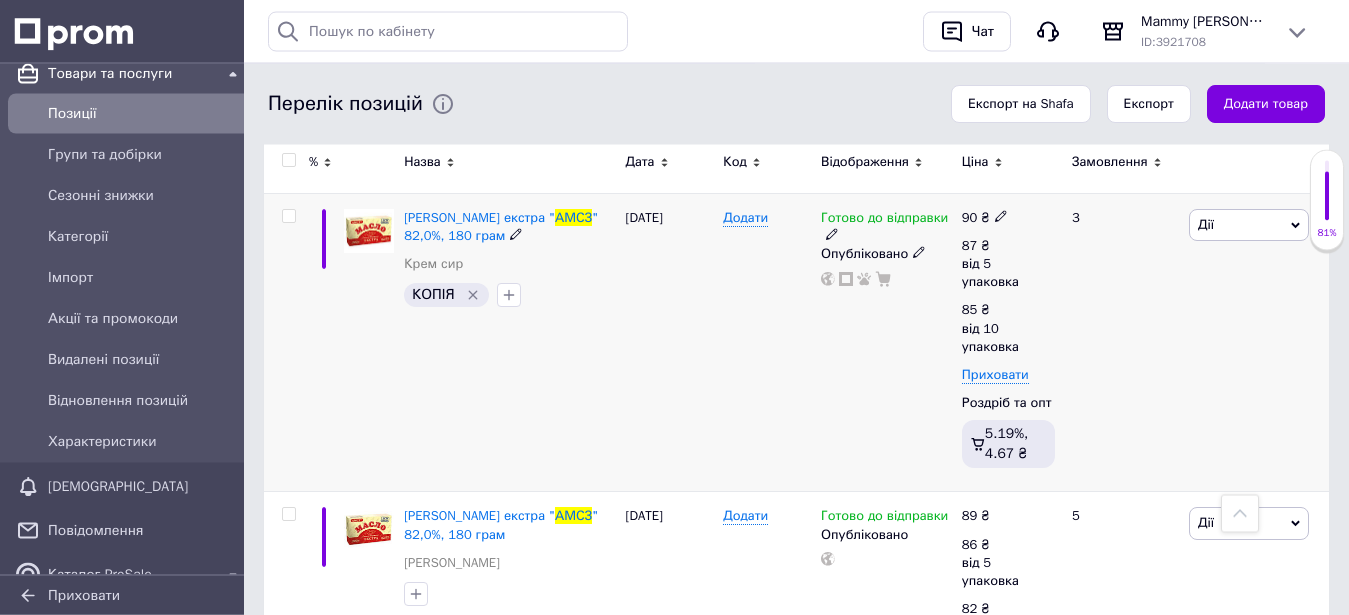 scroll, scrollTop: 289, scrollLeft: 0, axis: vertical 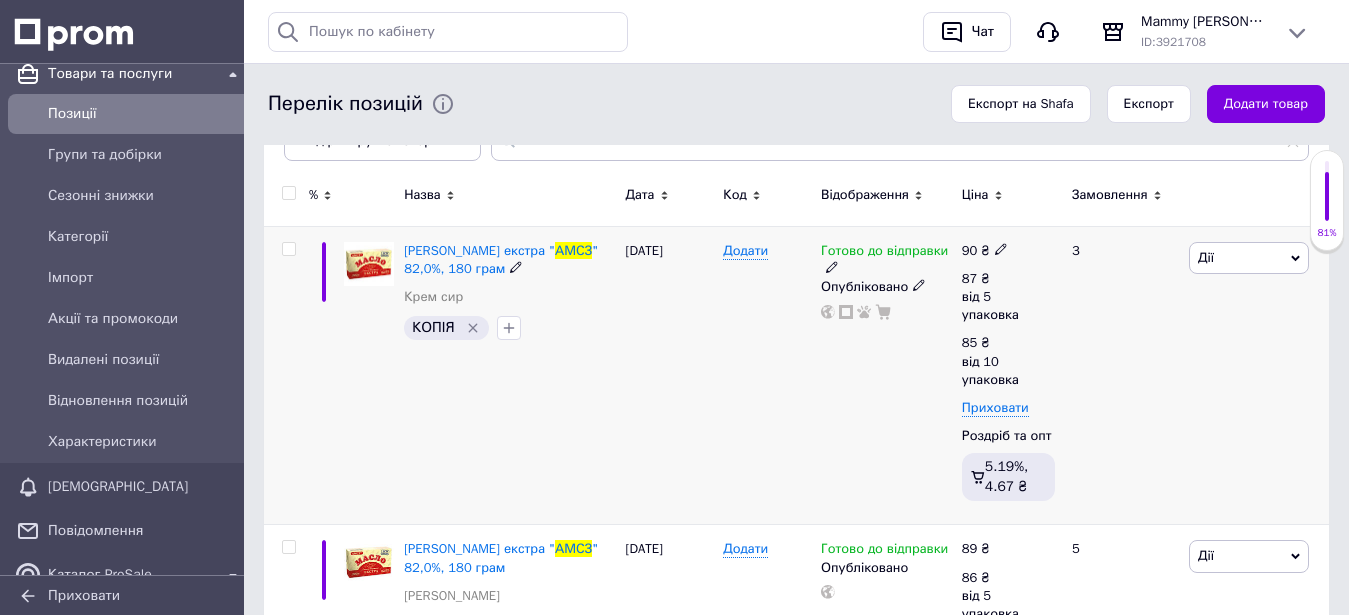 click at bounding box center [1001, 248] 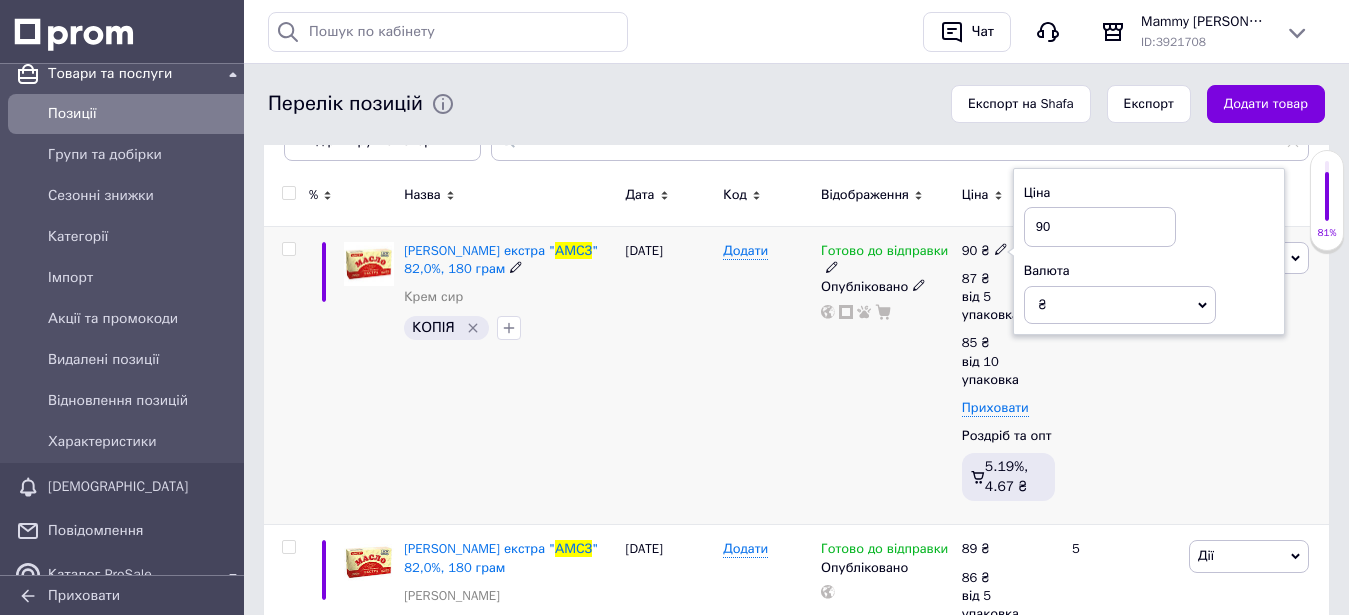 drag, startPoint x: 1052, startPoint y: 233, endPoint x: 1041, endPoint y: 229, distance: 11.7046995 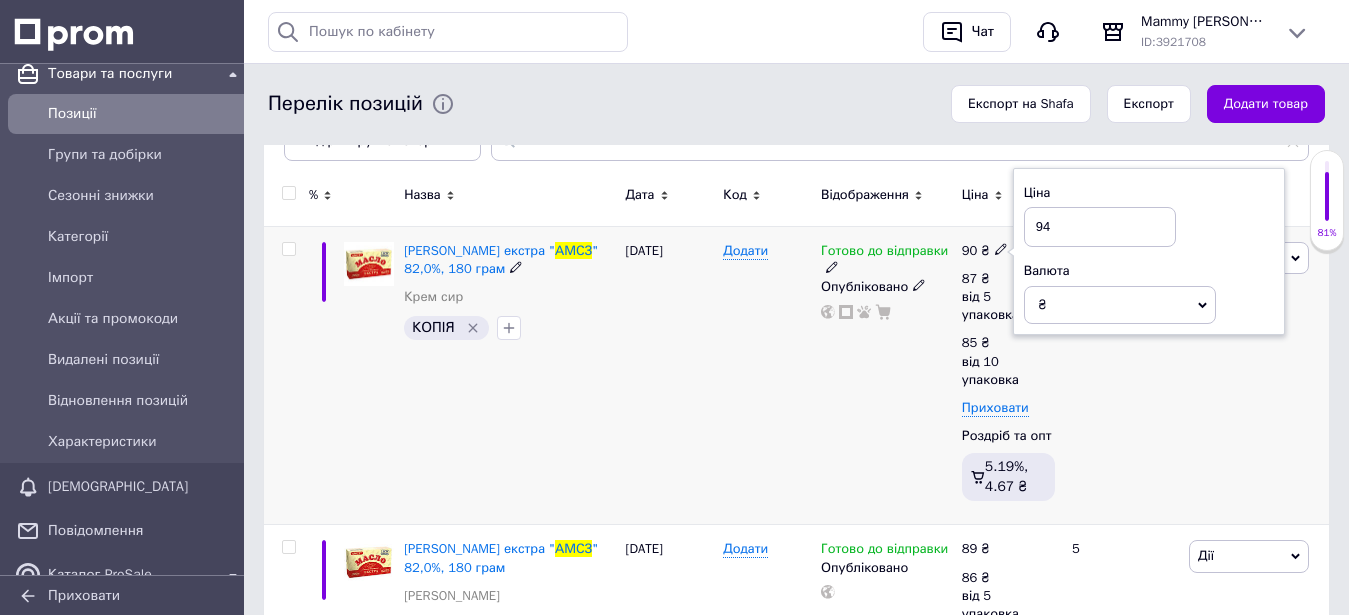 type on "94" 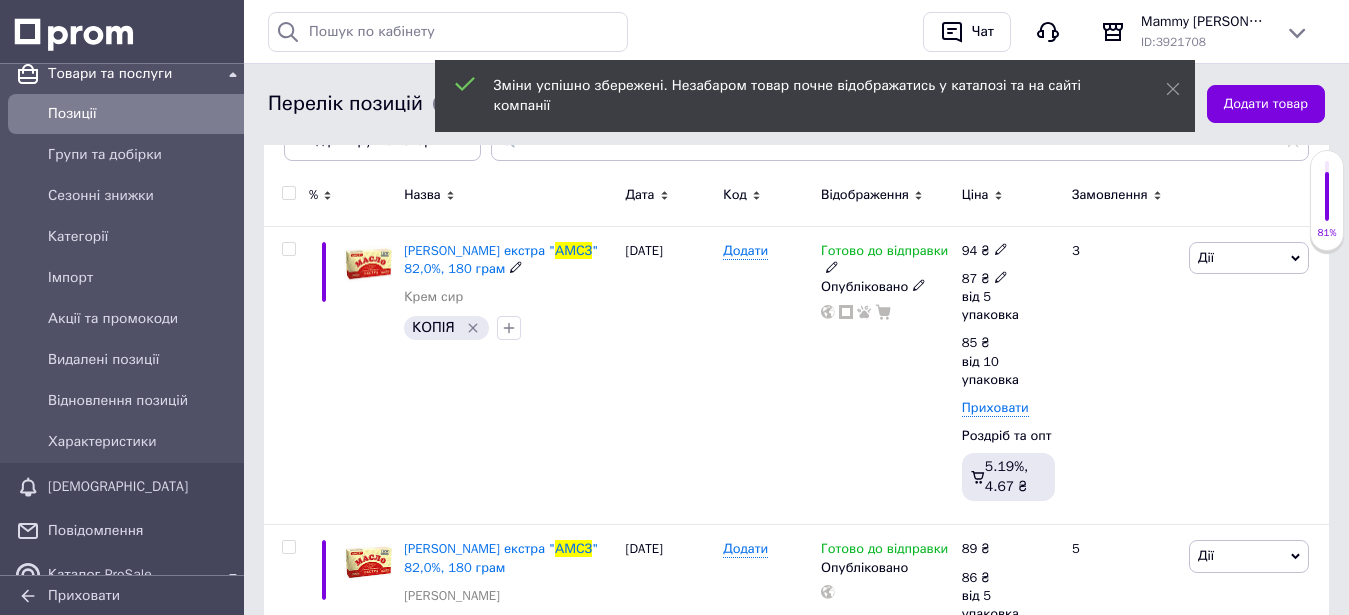 click 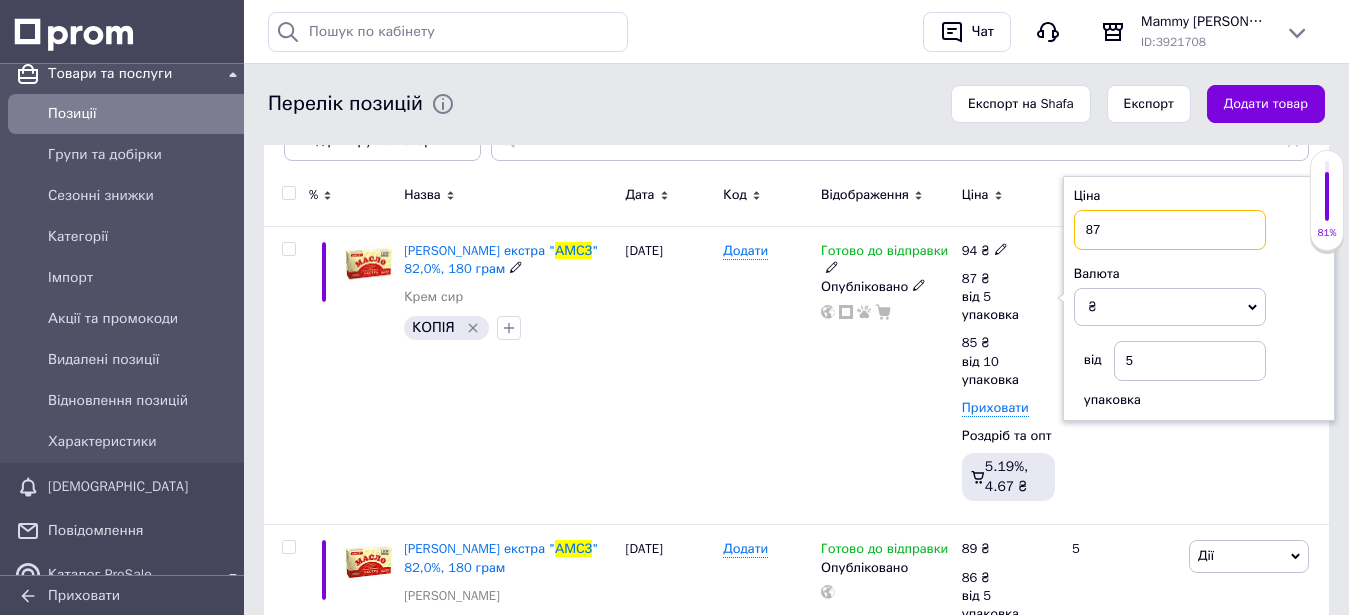 drag, startPoint x: 1122, startPoint y: 233, endPoint x: 1095, endPoint y: 226, distance: 27.89265 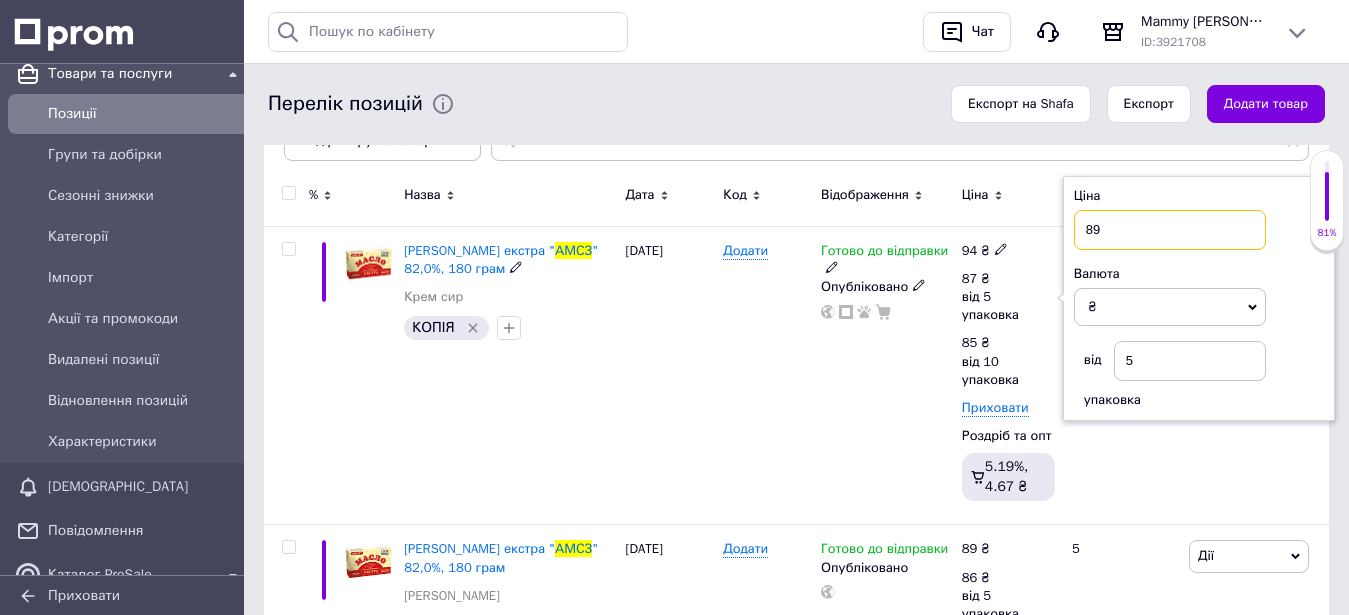 type on "89" 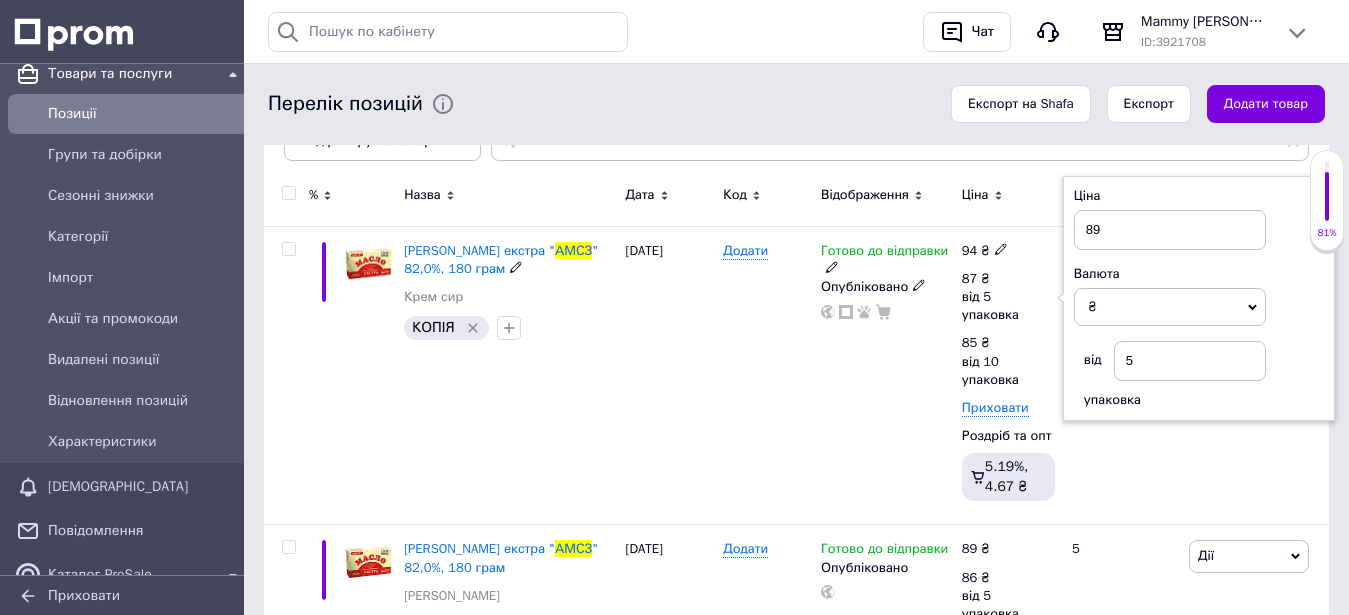 click on "Додати" at bounding box center (767, 375) 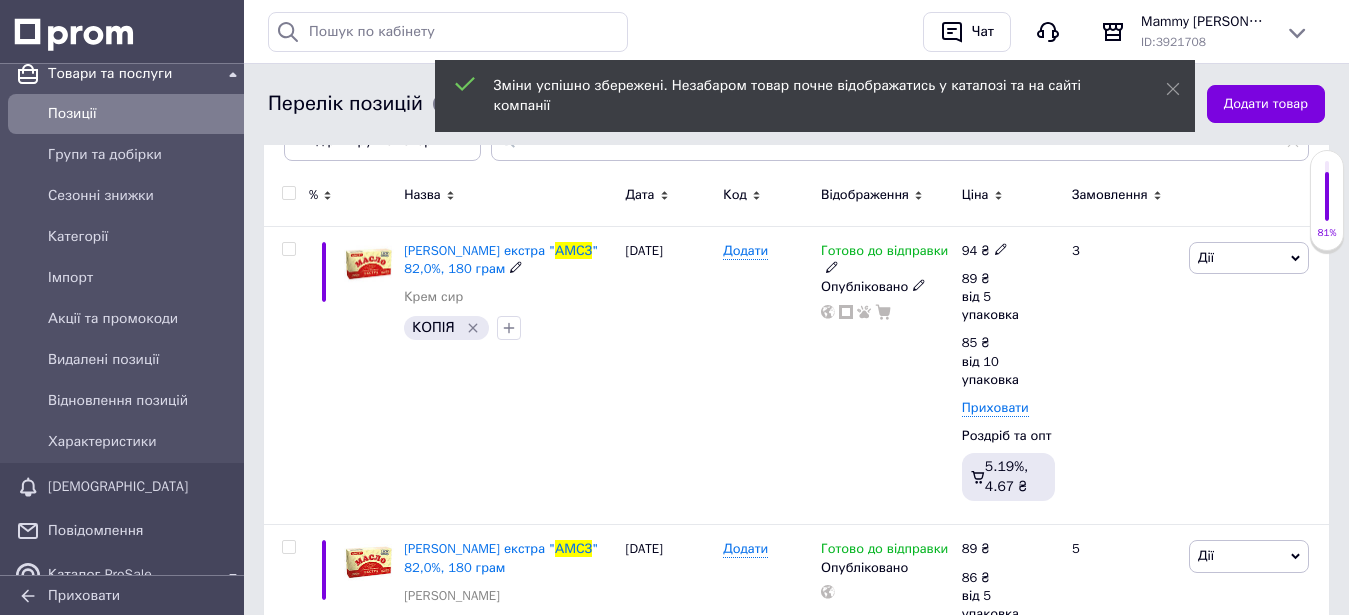 click on "Готово до відправки Опубліковано" at bounding box center (886, 375) 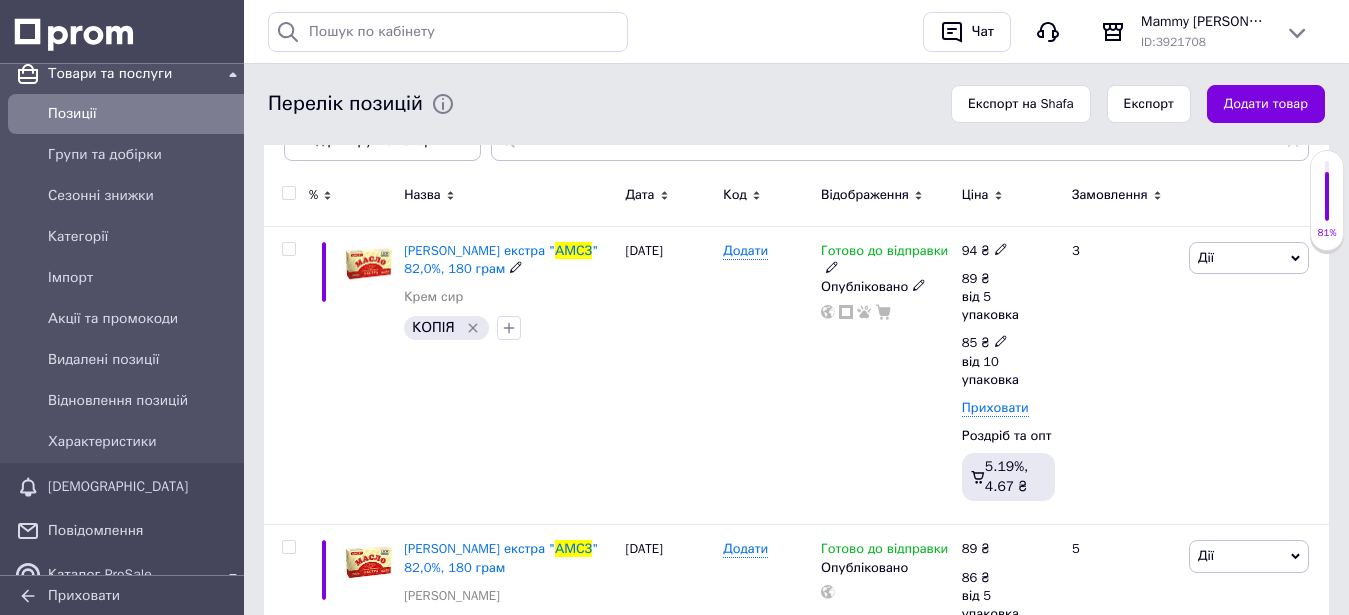 click 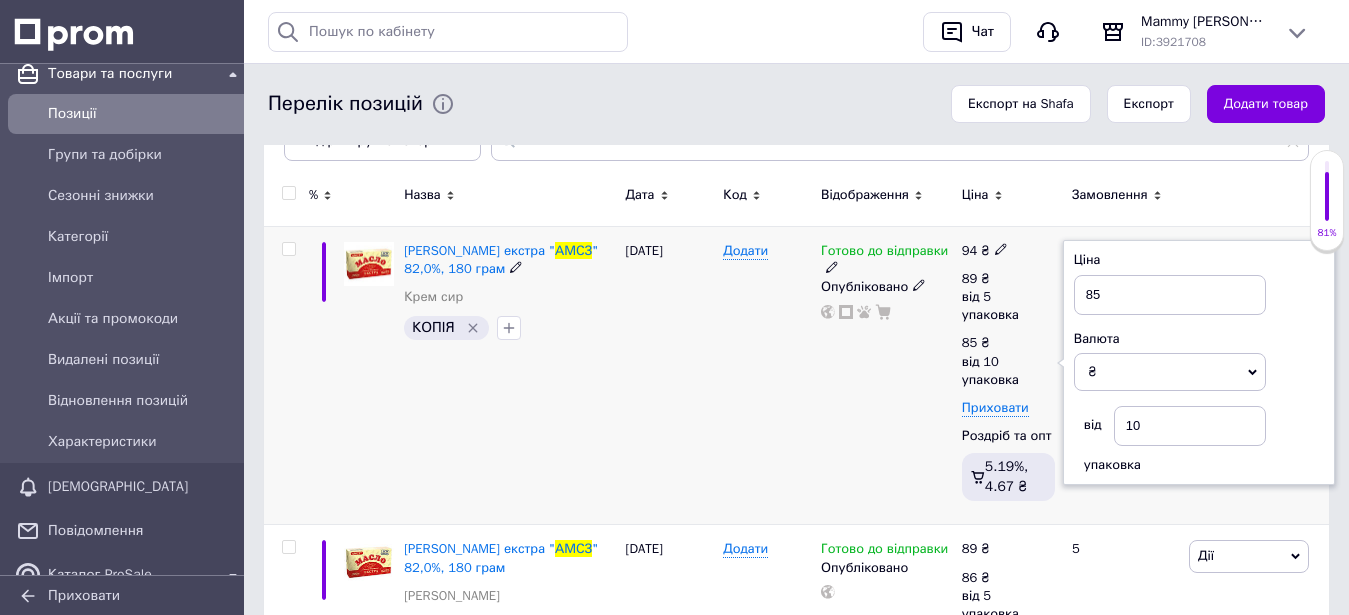 click on "Готово до відправки Опубліковано" at bounding box center [886, 375] 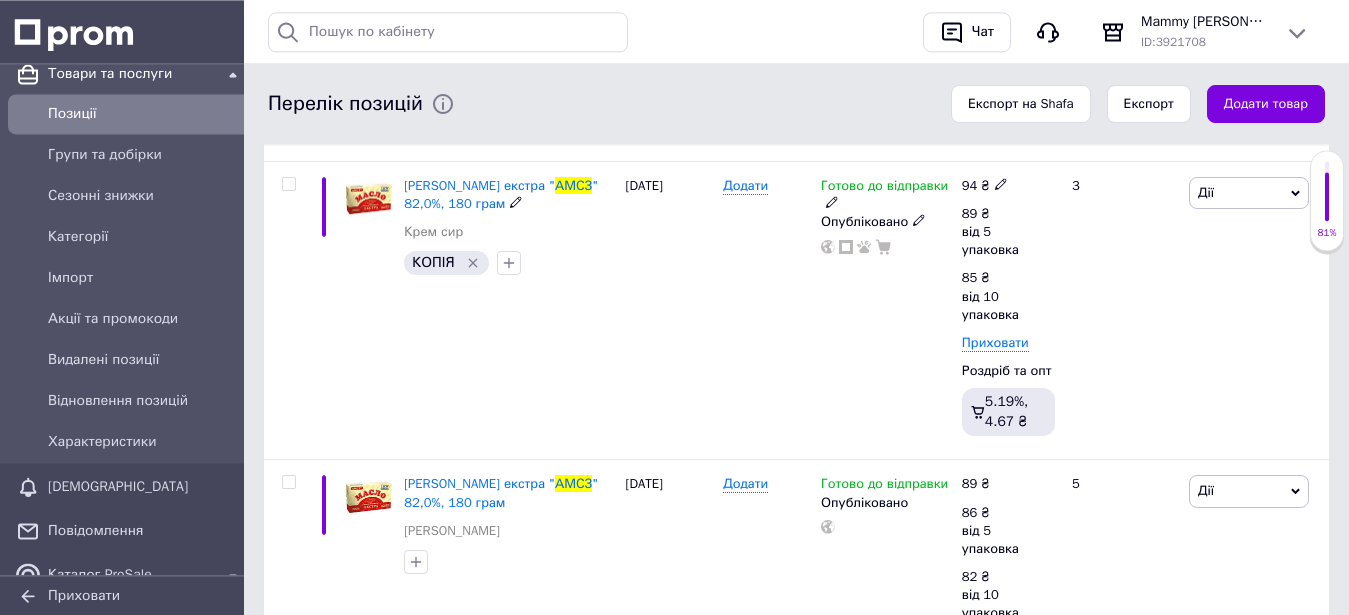scroll, scrollTop: 391, scrollLeft: 0, axis: vertical 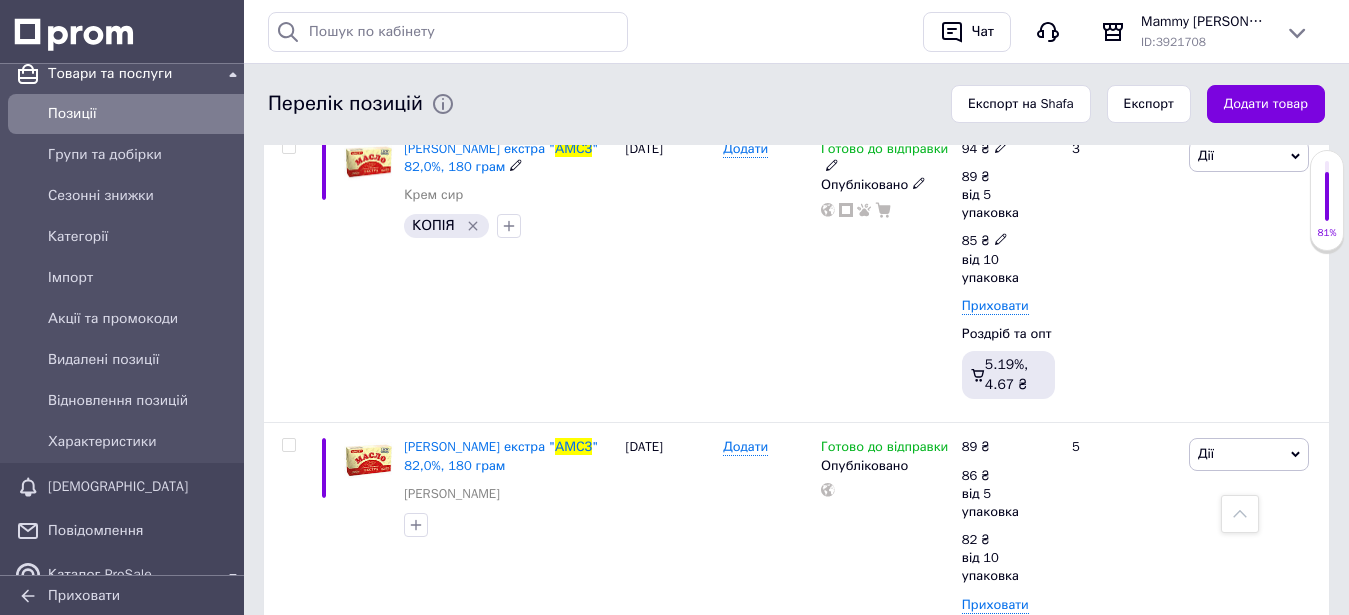 click 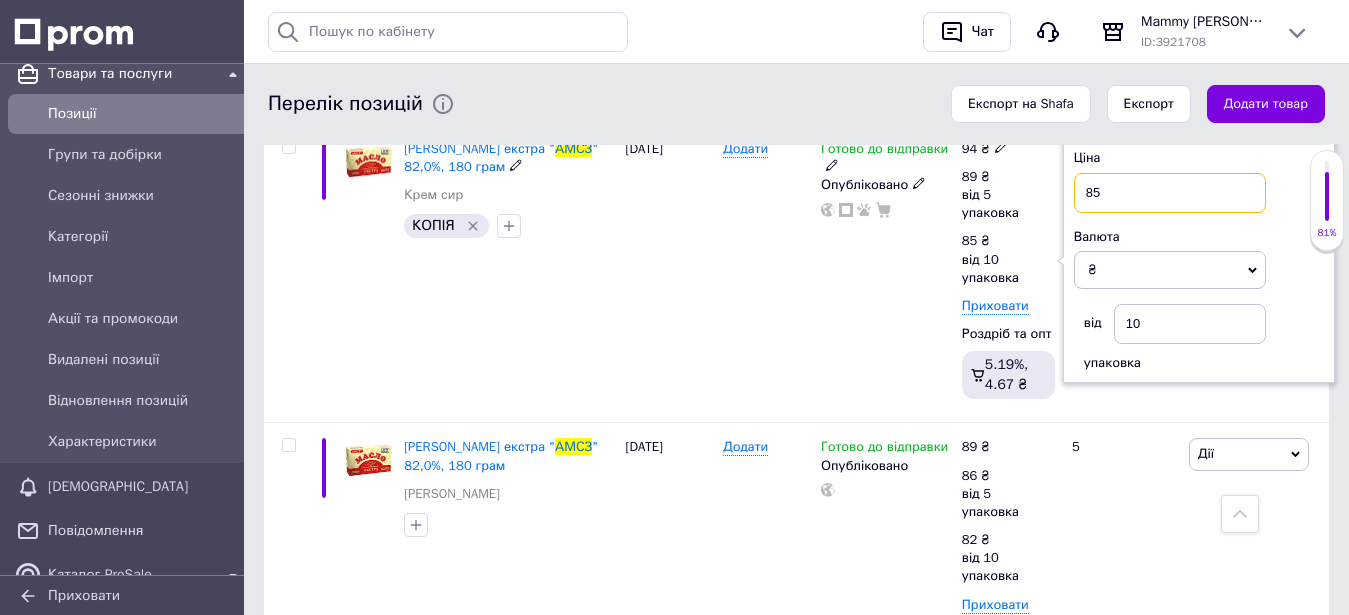 drag, startPoint x: 1098, startPoint y: 197, endPoint x: 1087, endPoint y: 195, distance: 11.18034 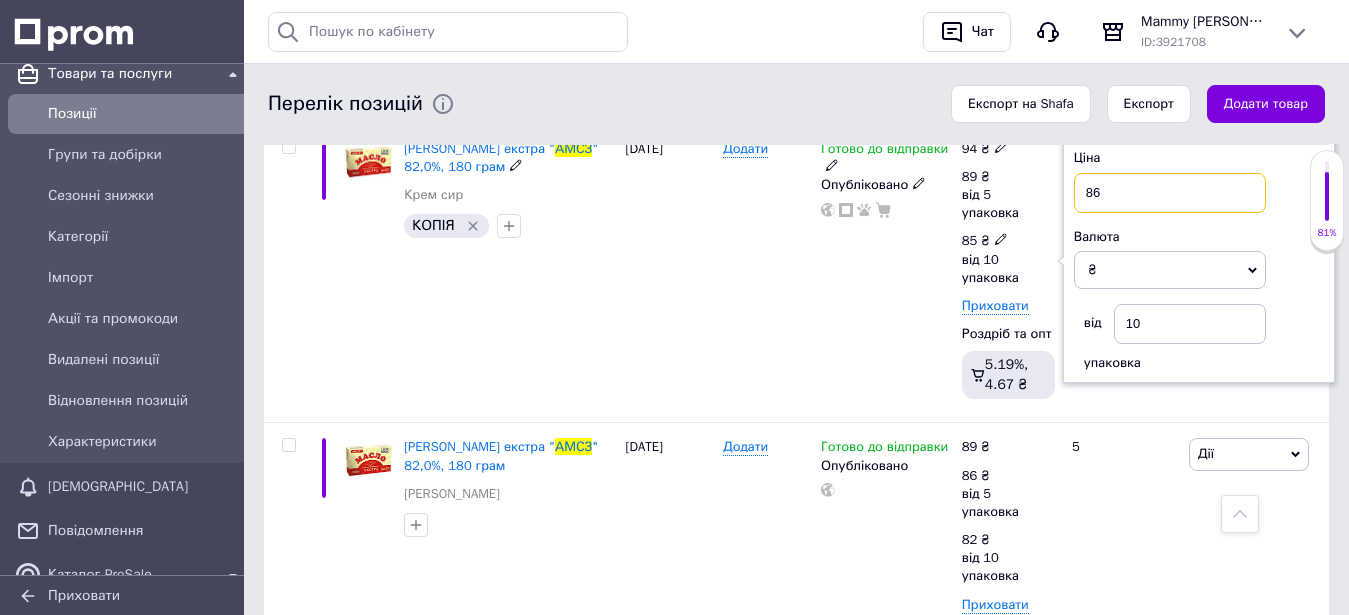 type on "86" 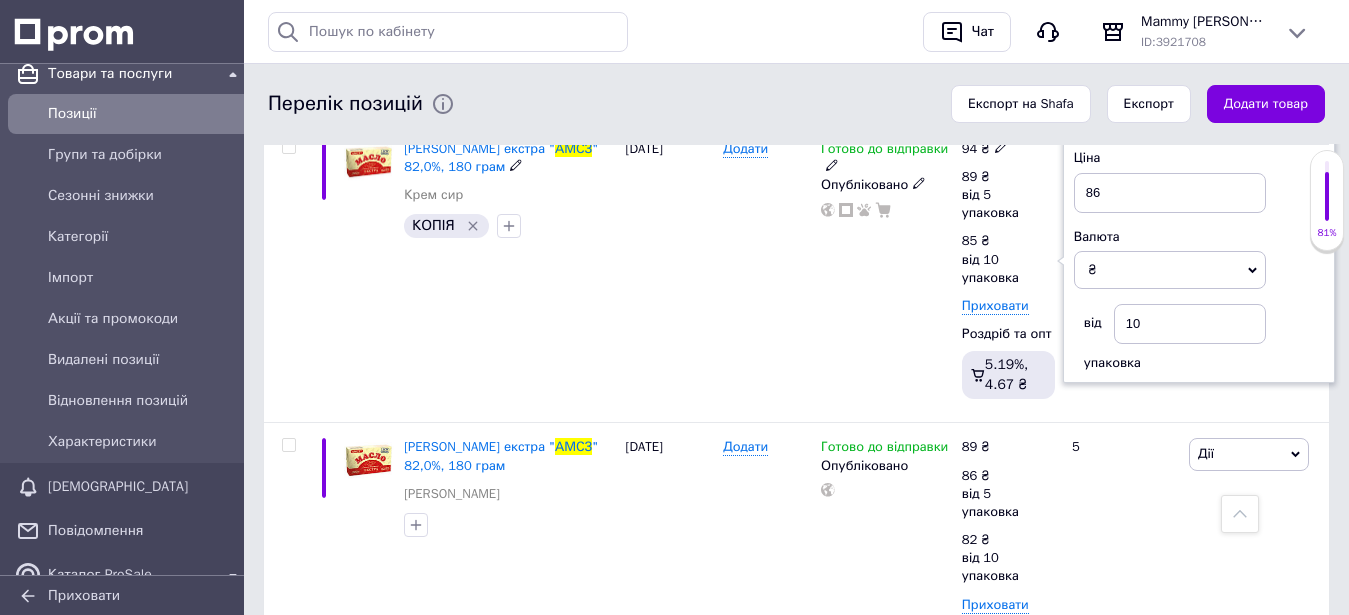 click on "Готово до відправки Опубліковано" at bounding box center [886, 273] 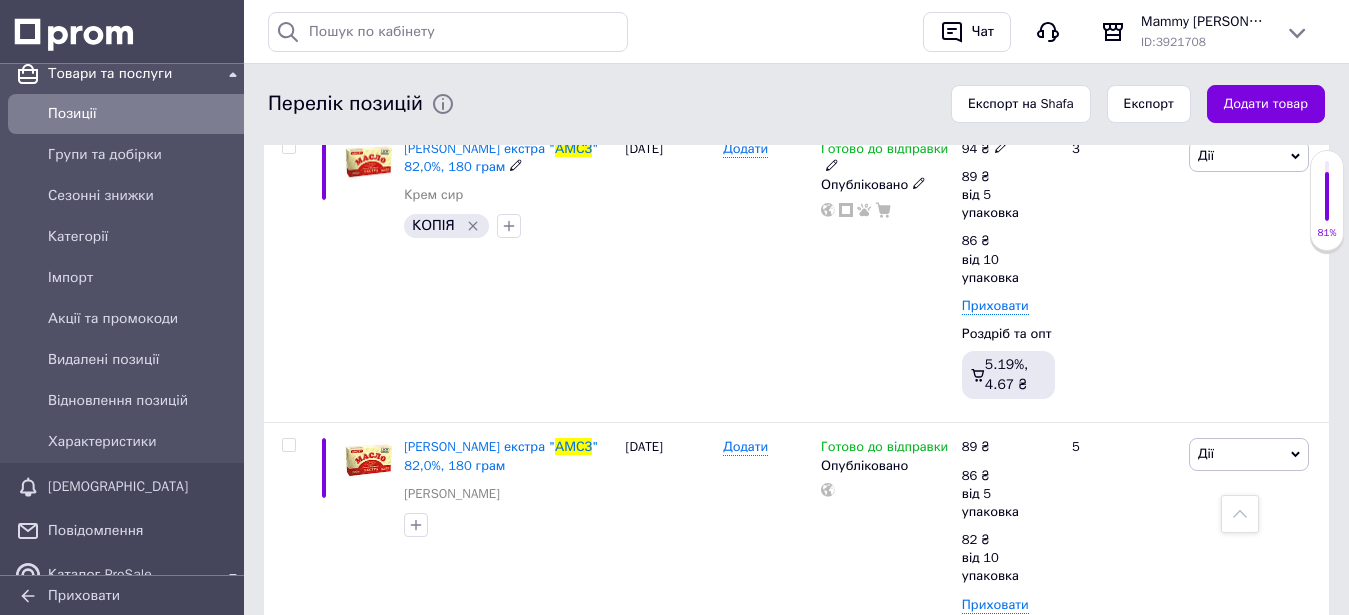 click on "3" at bounding box center [1122, 273] 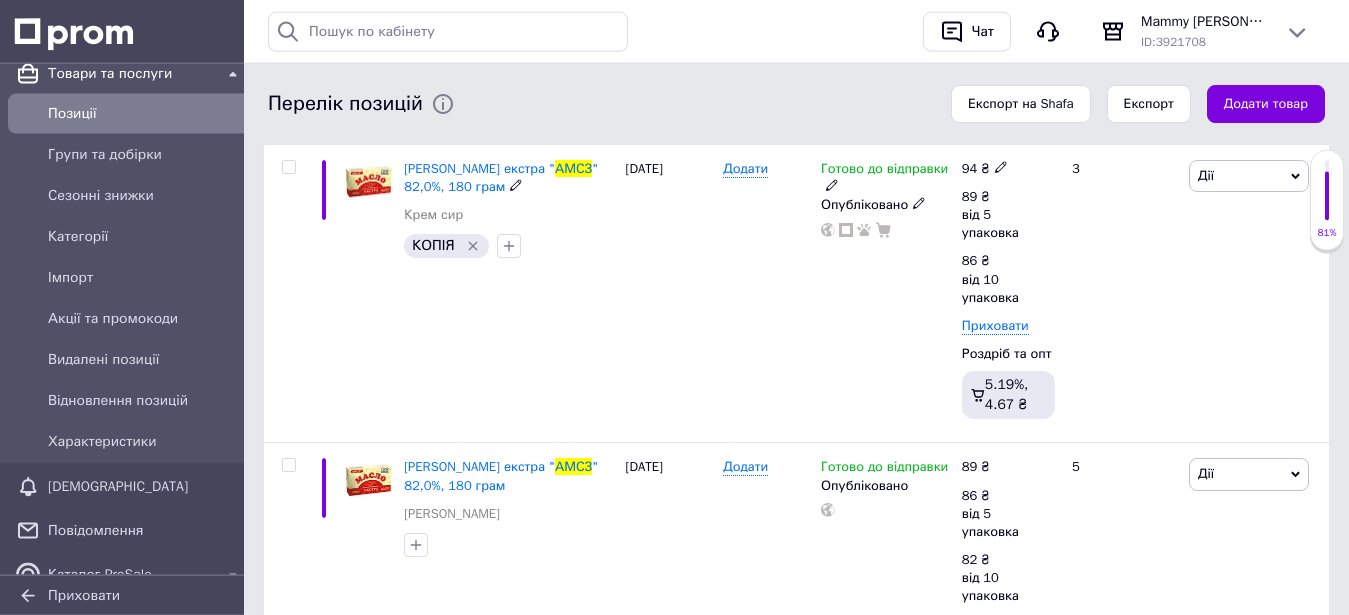 scroll, scrollTop: 493, scrollLeft: 0, axis: vertical 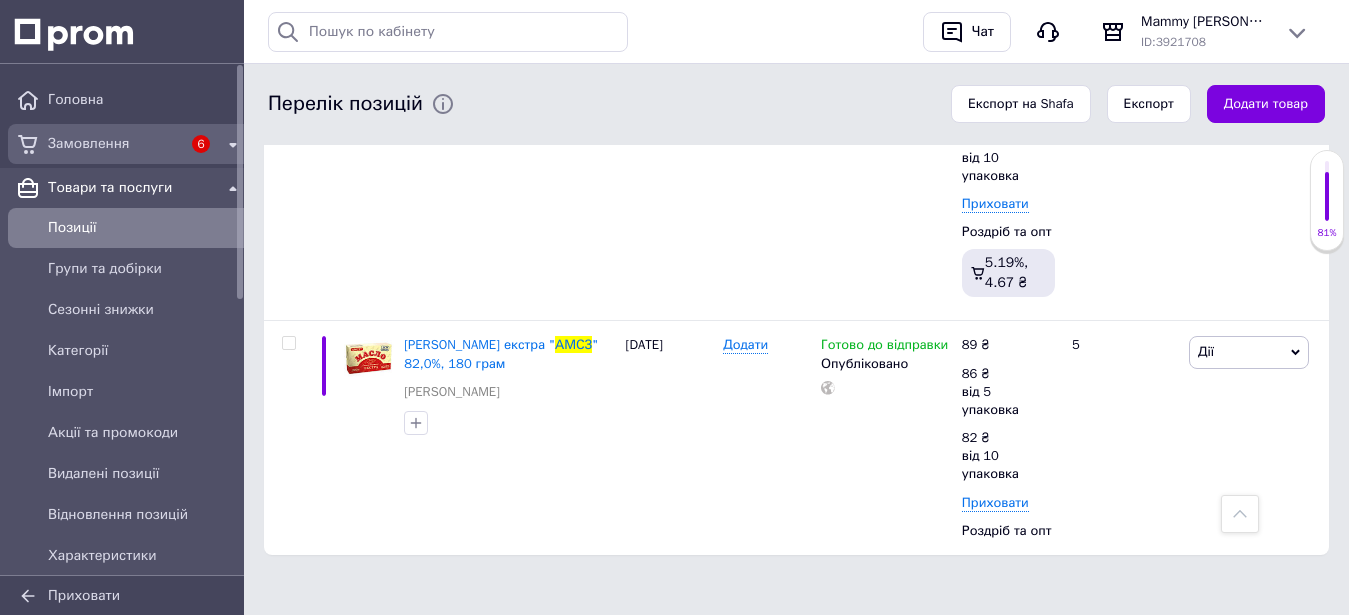click on "Замовлення" at bounding box center [114, 144] 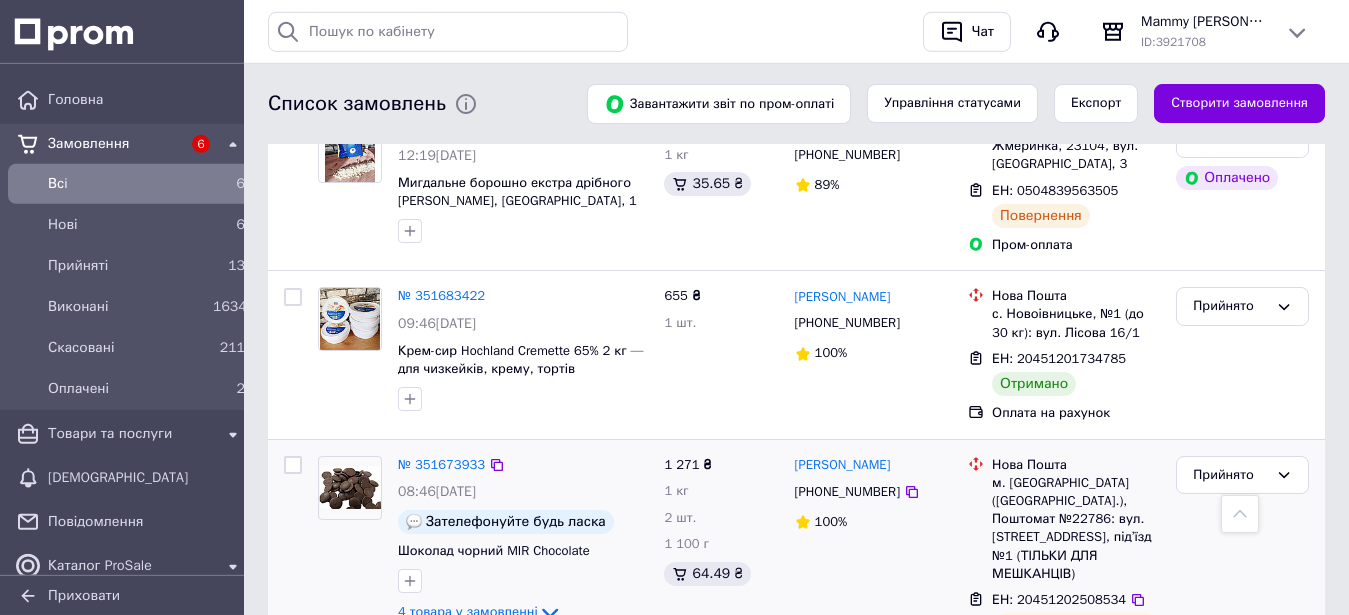 scroll, scrollTop: 1122, scrollLeft: 0, axis: vertical 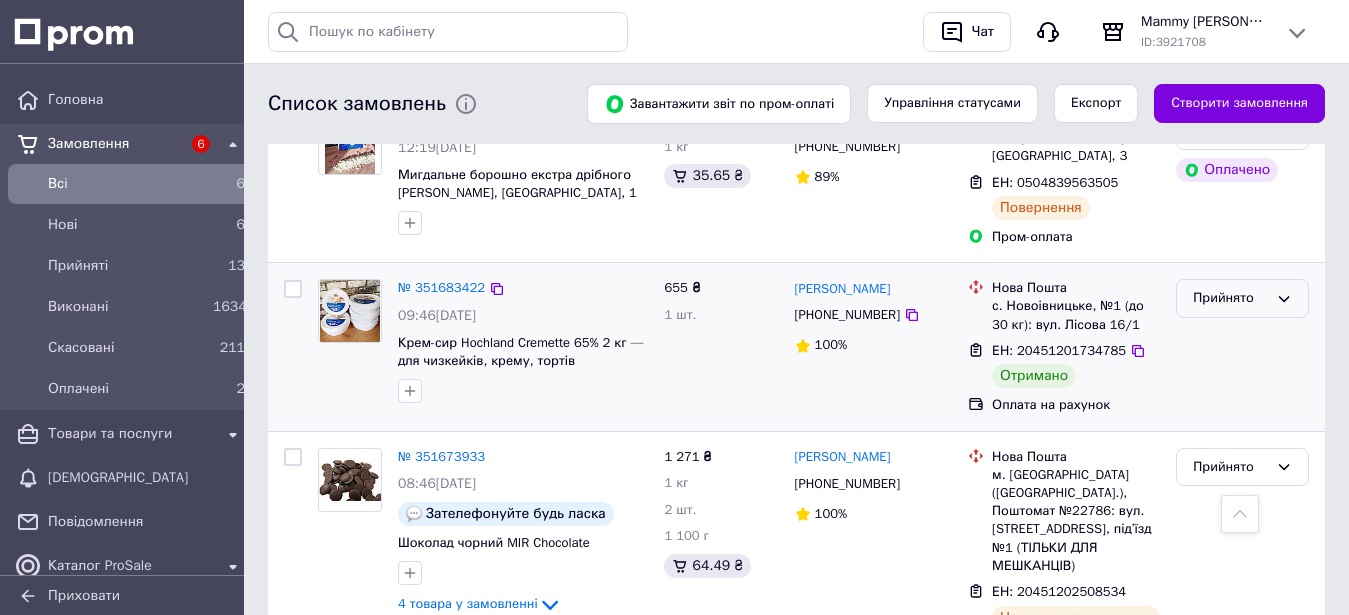click on "Прийнято" at bounding box center (1242, 298) 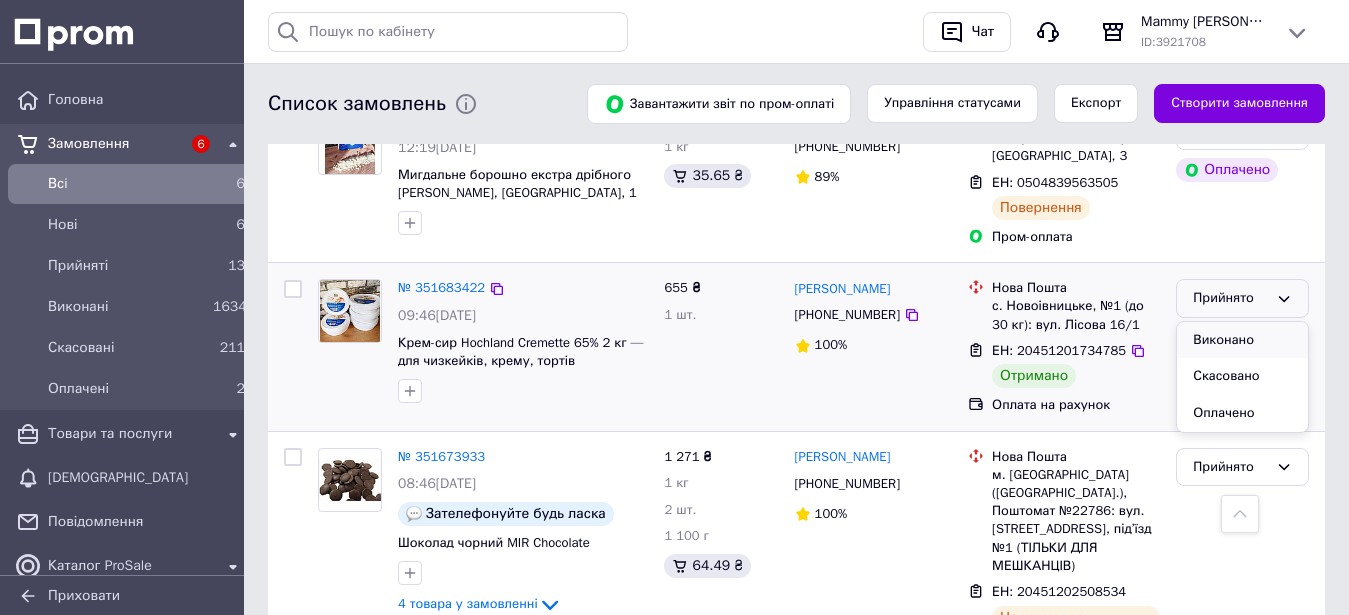 click on "Виконано" at bounding box center [1242, 340] 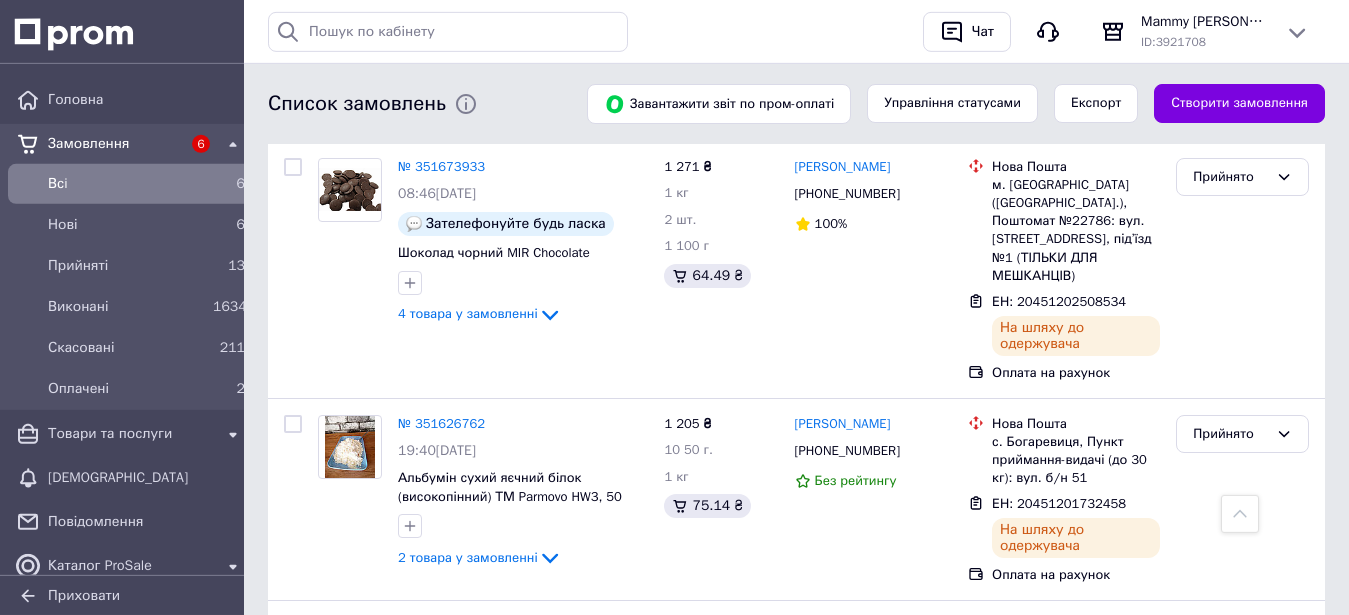 scroll, scrollTop: 1530, scrollLeft: 0, axis: vertical 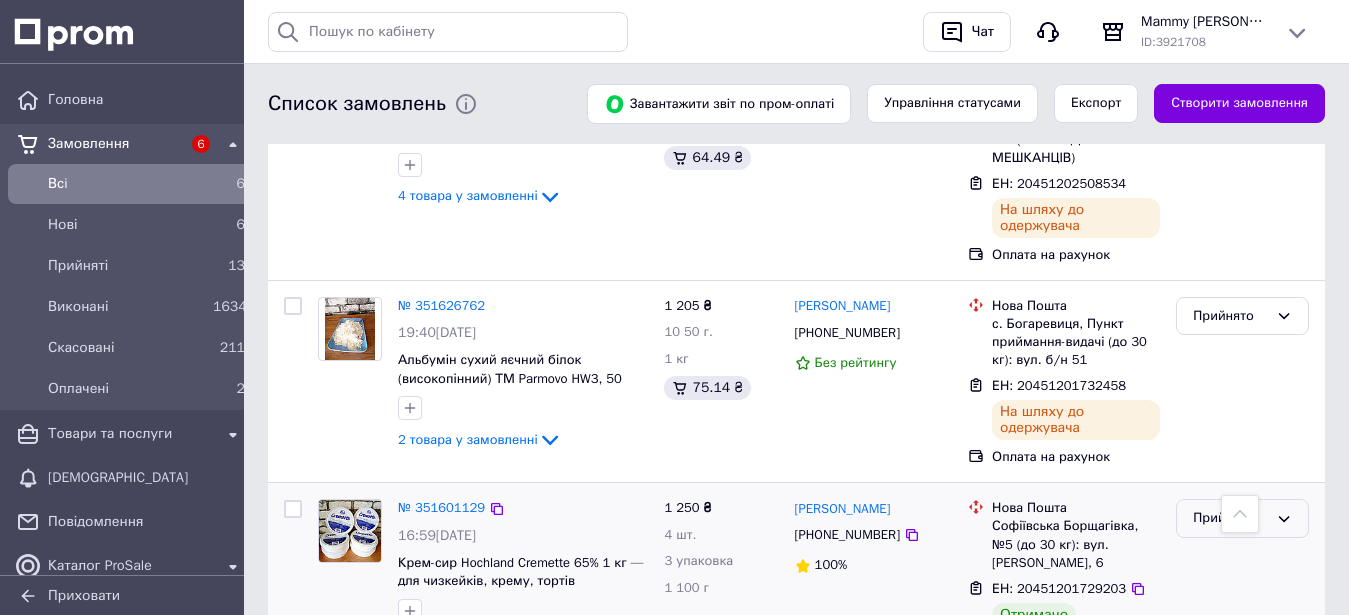 click on "Прийнято" at bounding box center [1230, 518] 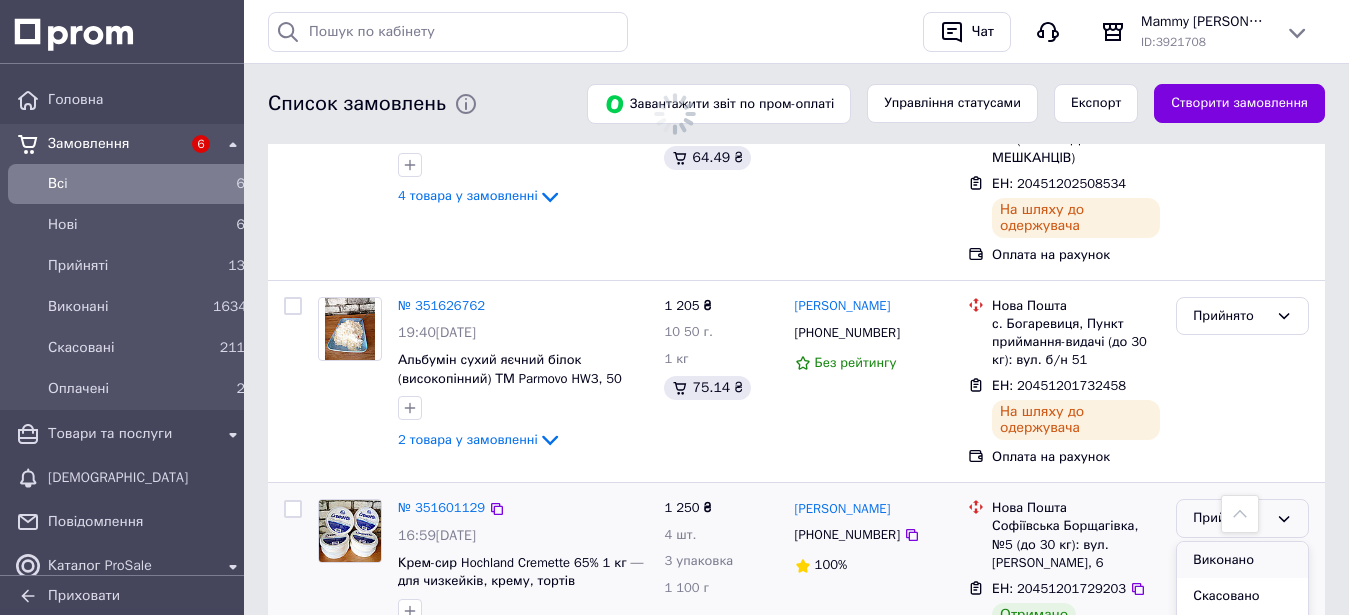 click on "Виконано" at bounding box center (1242, 560) 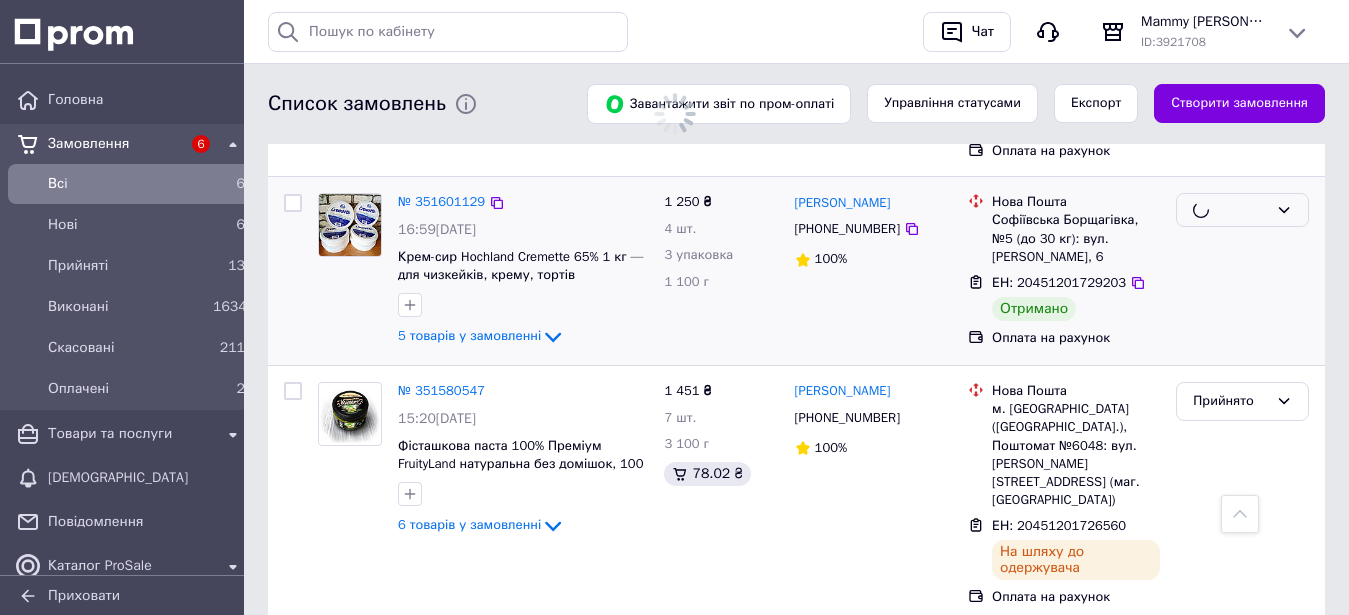 scroll, scrollTop: 1938, scrollLeft: 0, axis: vertical 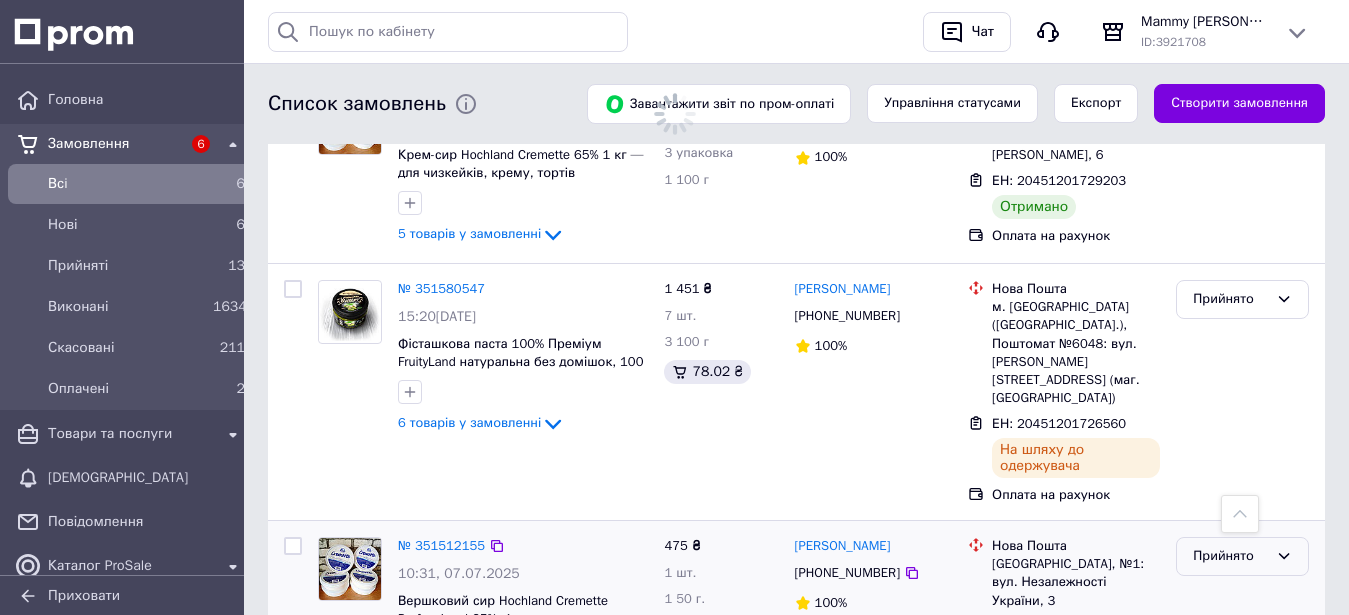 click on "Прийнято" at bounding box center [1230, 556] 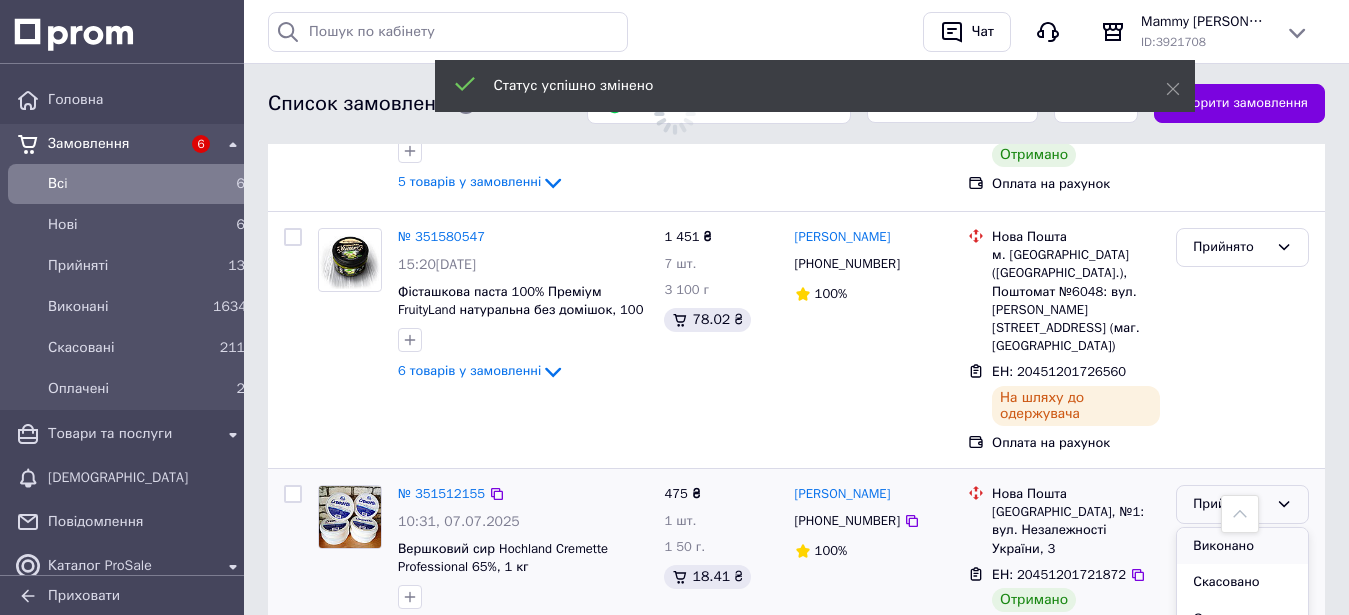 scroll, scrollTop: 1886, scrollLeft: 0, axis: vertical 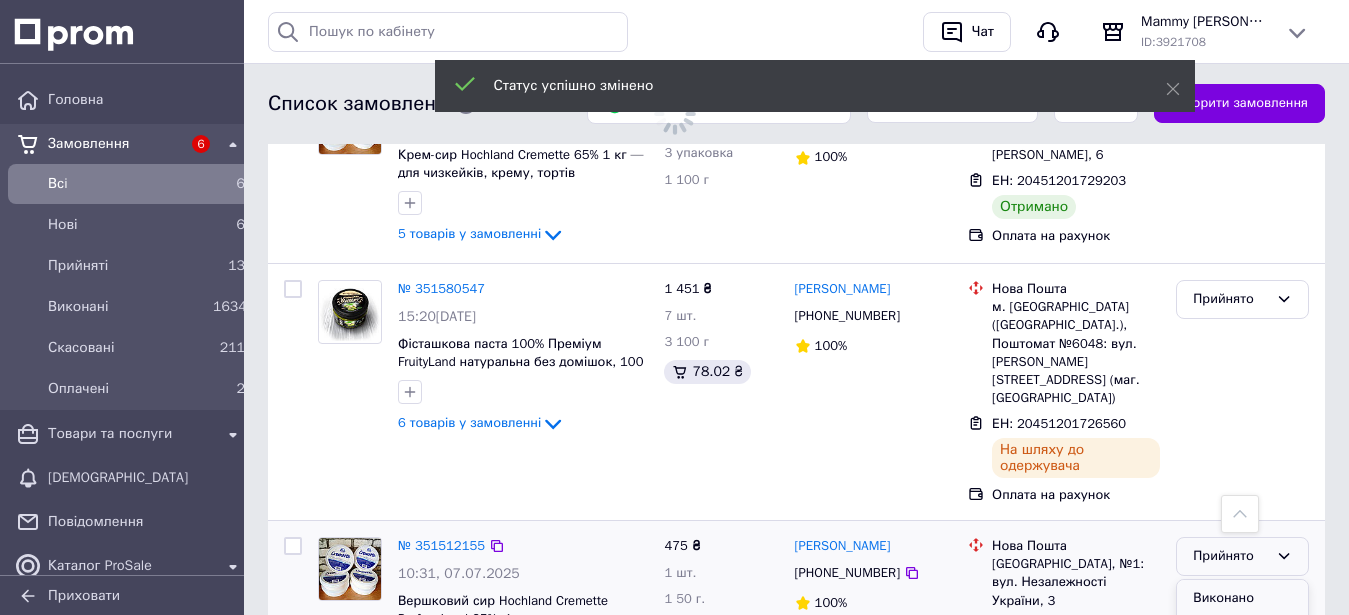 click on "Виконано" at bounding box center (1242, 598) 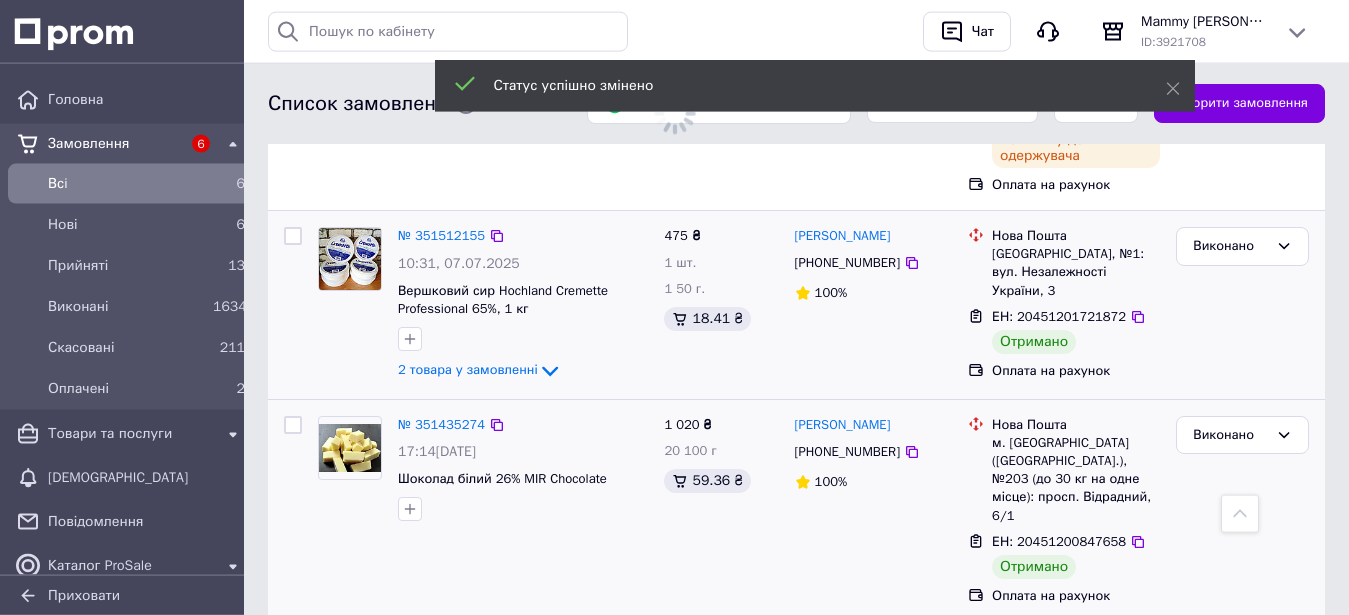 scroll, scrollTop: 2550, scrollLeft: 0, axis: vertical 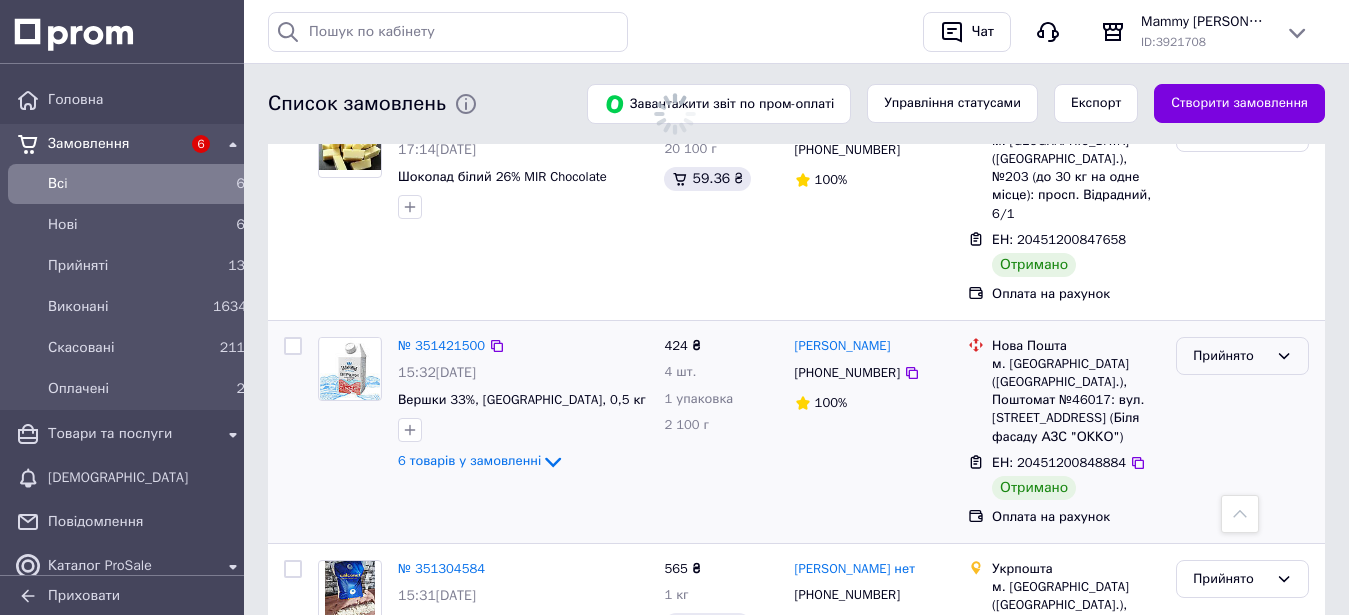 click on "Прийнято" at bounding box center (1230, 356) 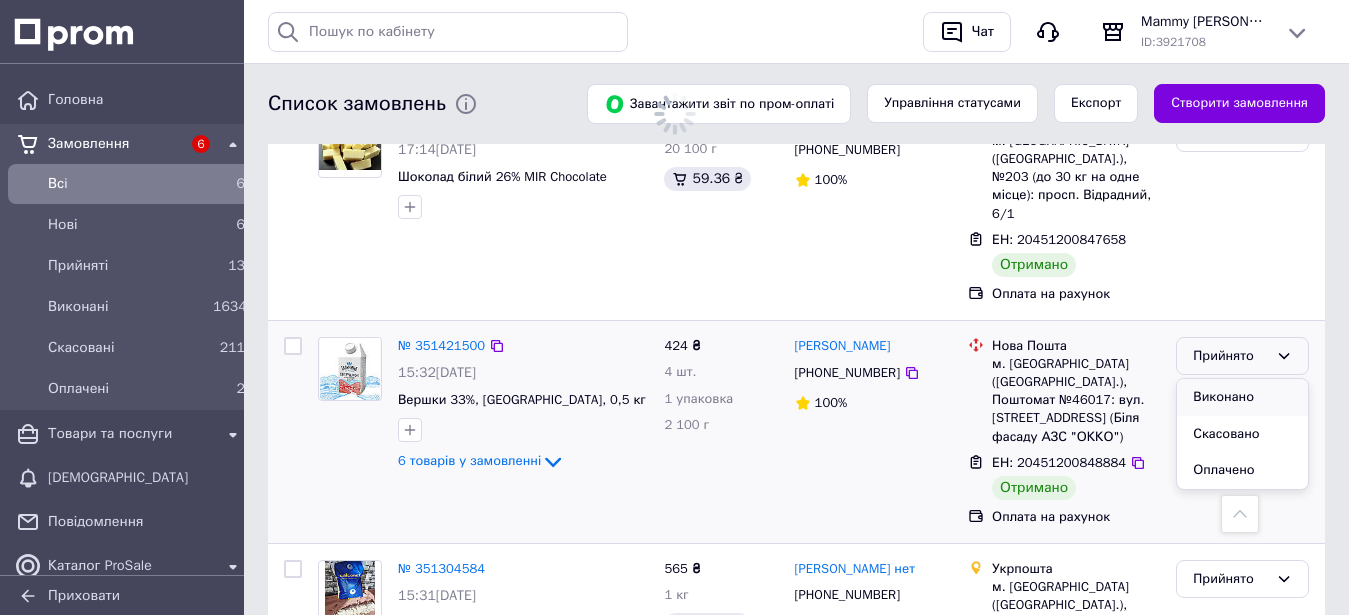 click on "Виконано" at bounding box center (1242, 397) 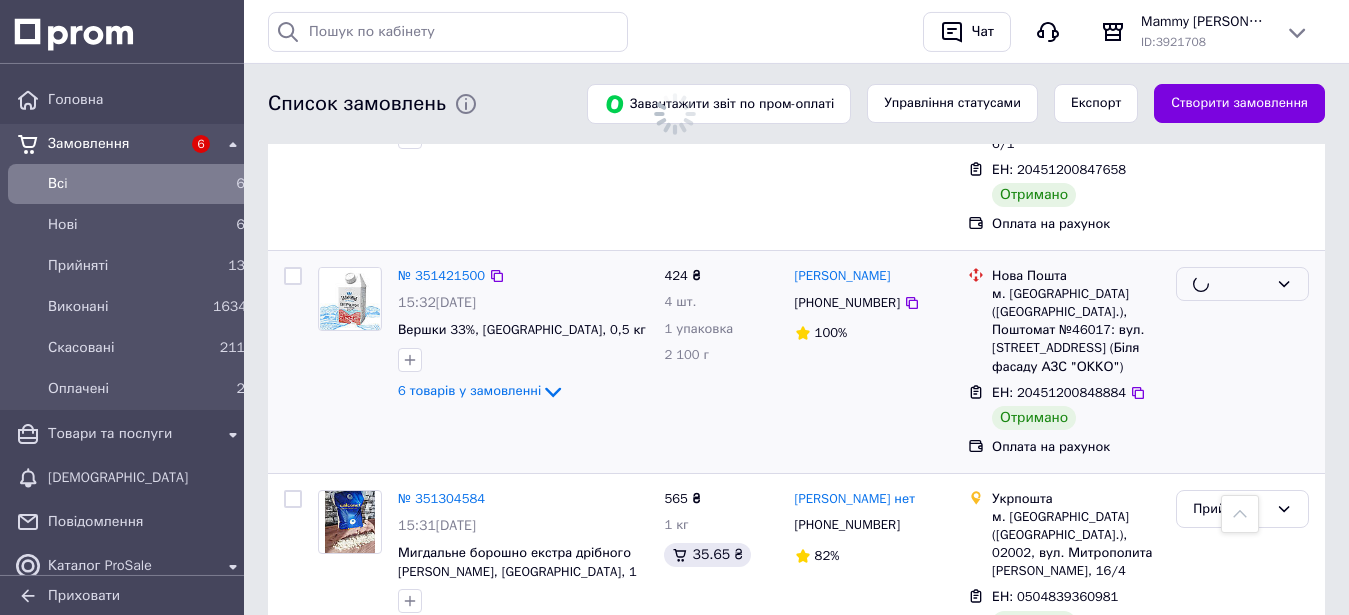 scroll, scrollTop: 2652, scrollLeft: 0, axis: vertical 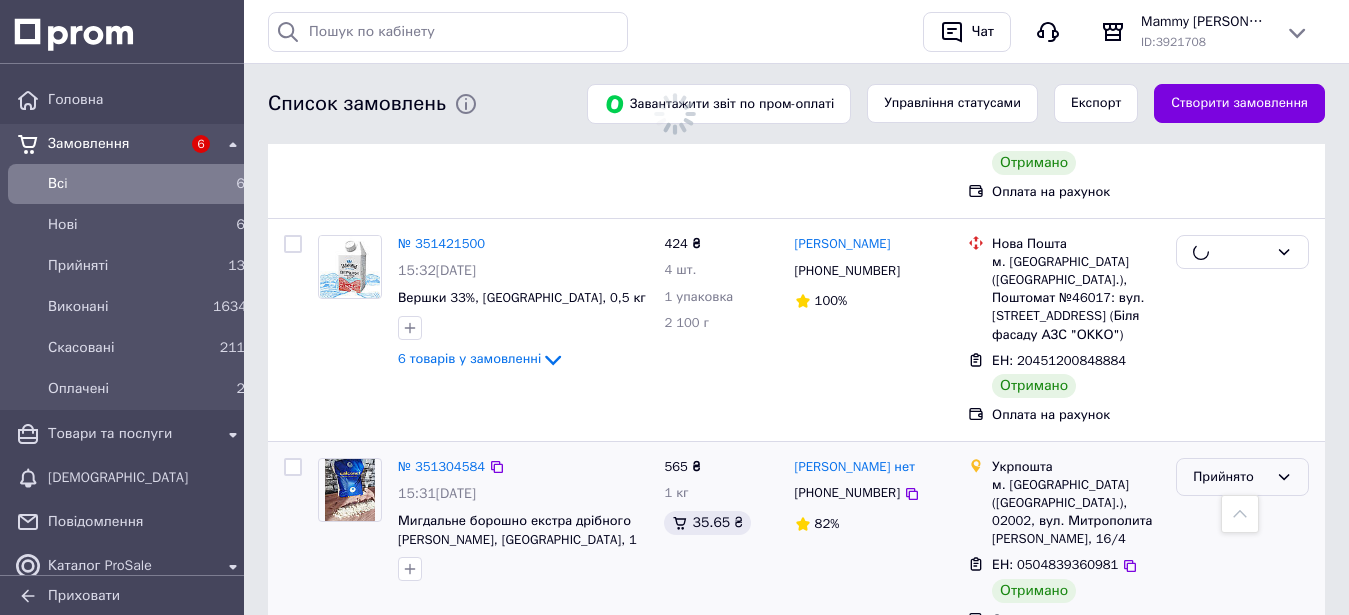 click on "Прийнято" at bounding box center [1230, 477] 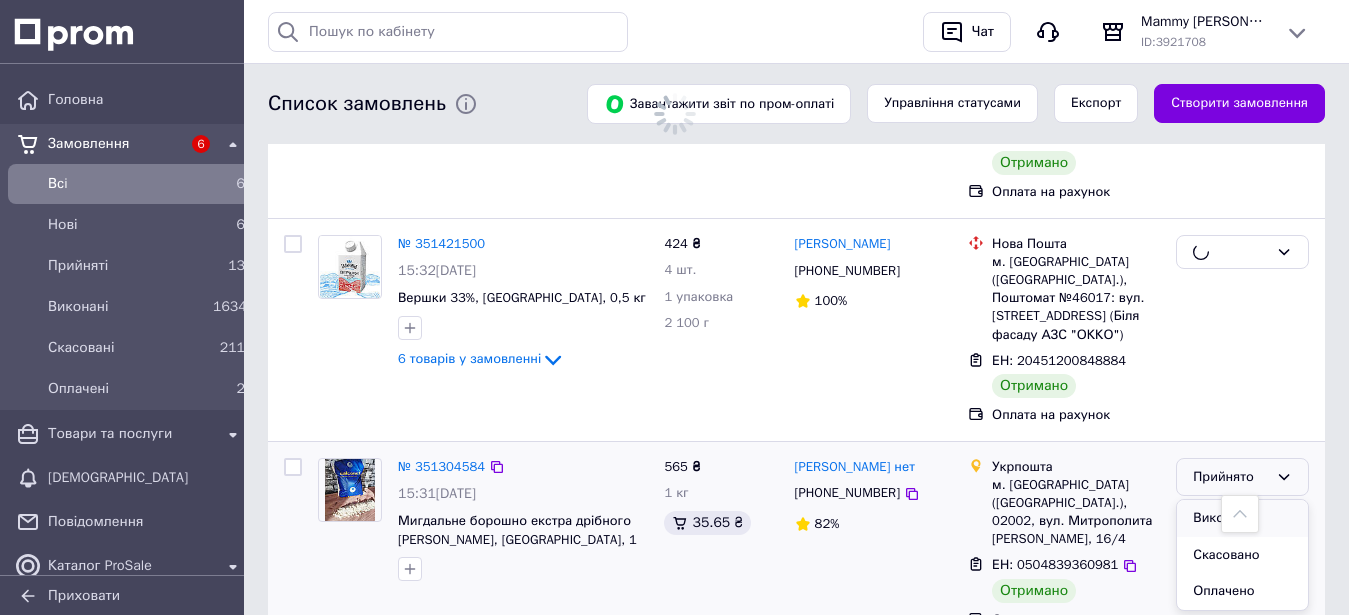 click on "Виконано" at bounding box center (1242, 518) 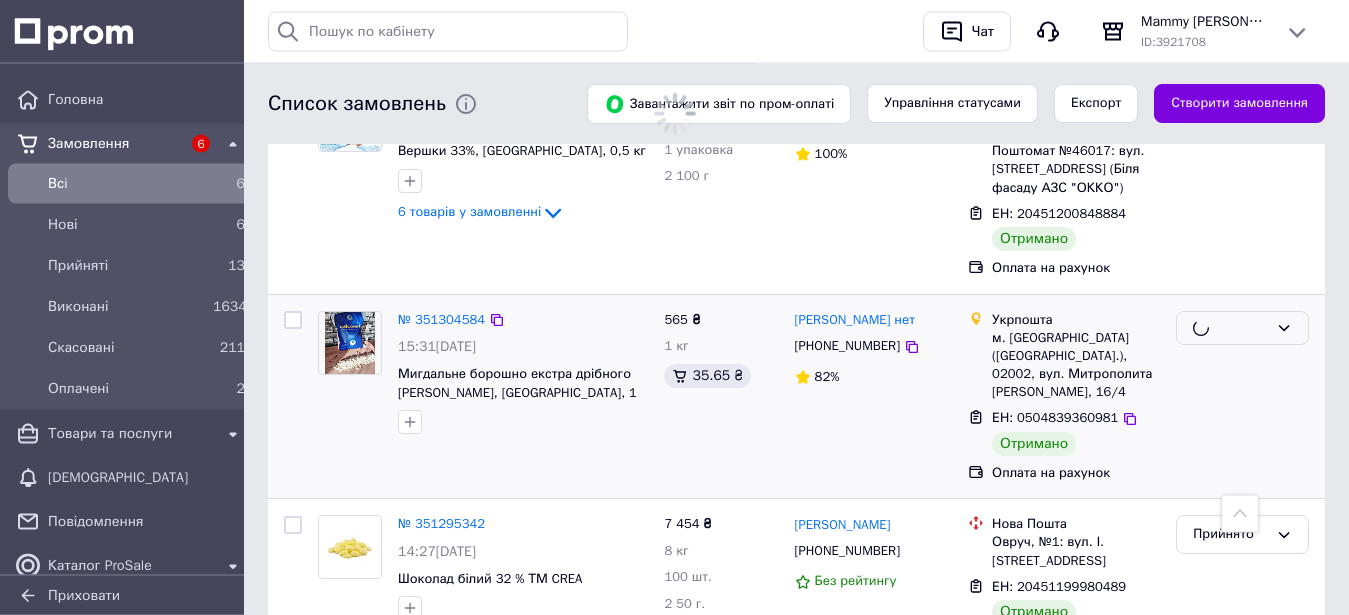 scroll, scrollTop: 2856, scrollLeft: 0, axis: vertical 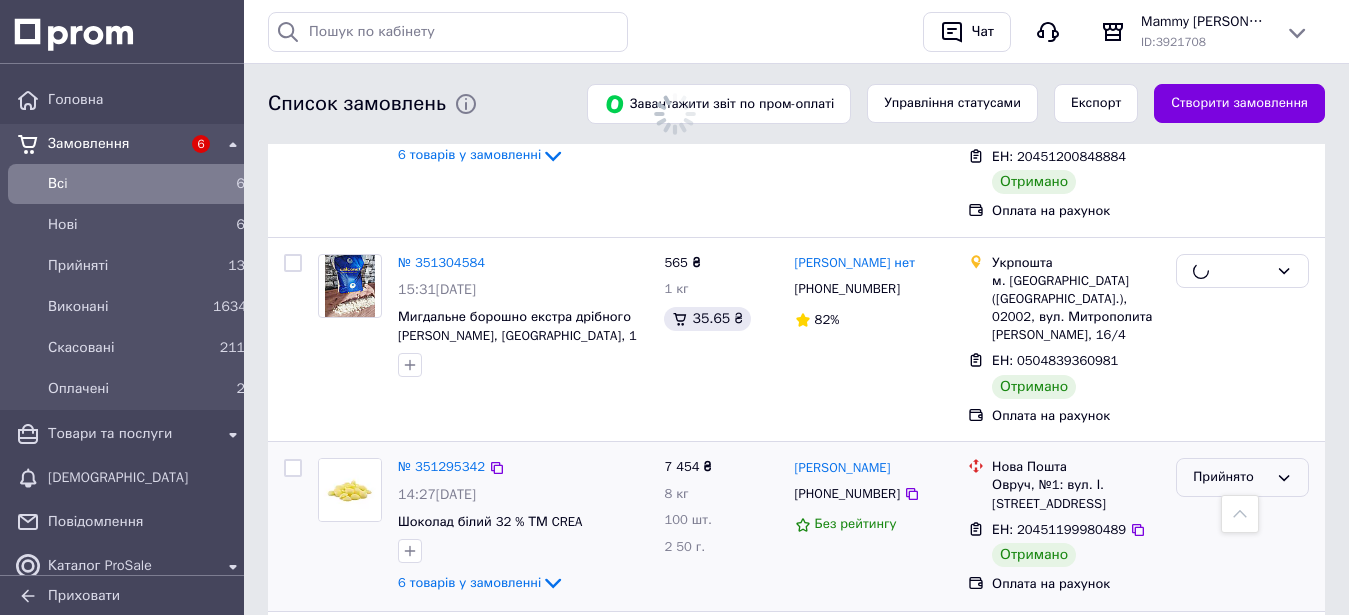 click on "Прийнято" at bounding box center [1230, 477] 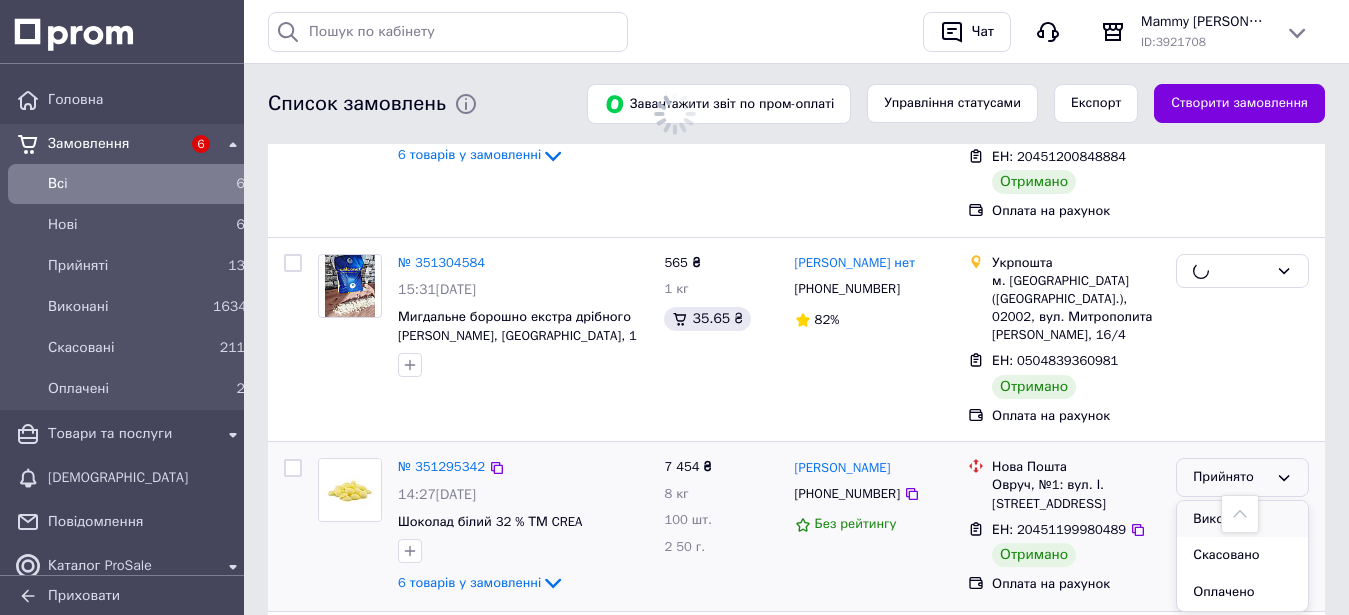 click on "Виконано" at bounding box center (1242, 519) 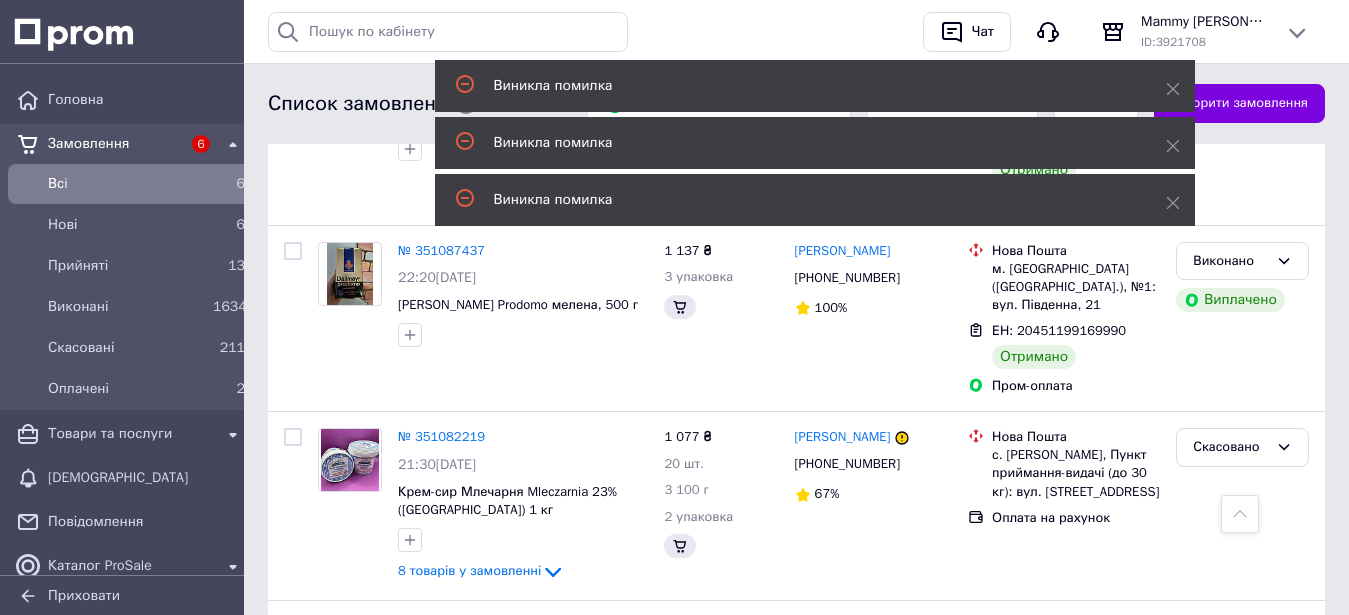 scroll, scrollTop: 35, scrollLeft: 0, axis: vertical 